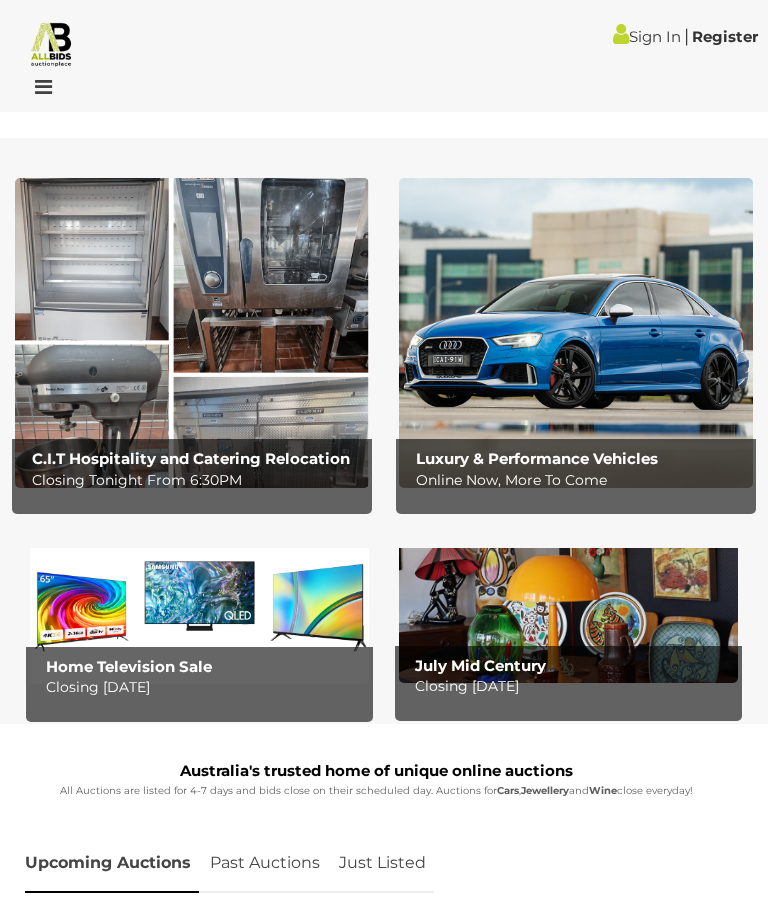 scroll, scrollTop: 0, scrollLeft: 0, axis: both 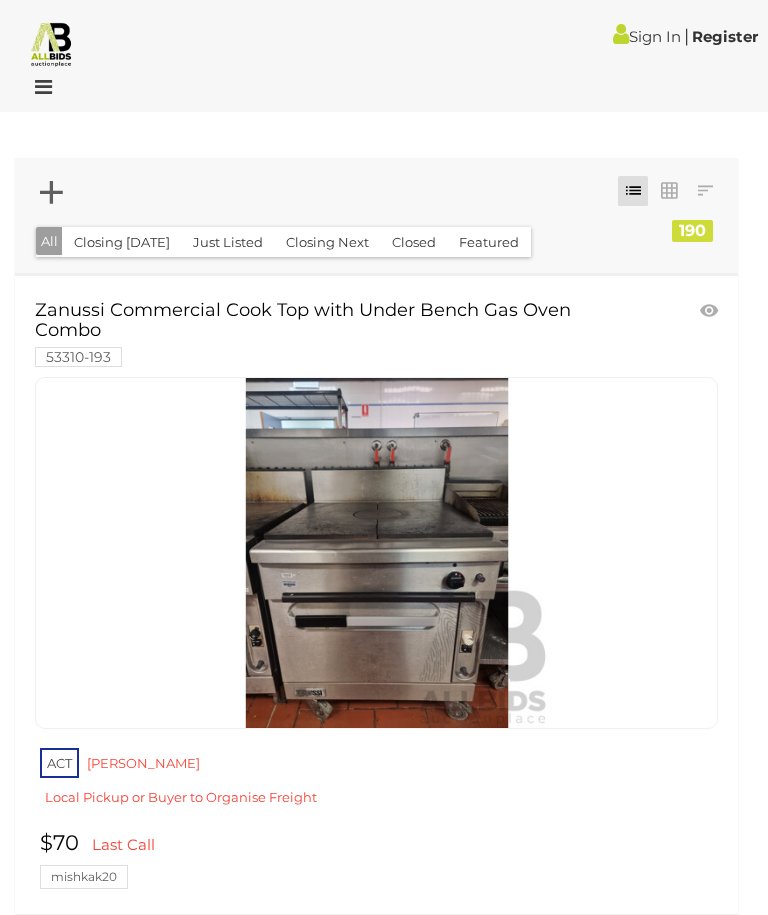 click at bounding box center [669, 191] 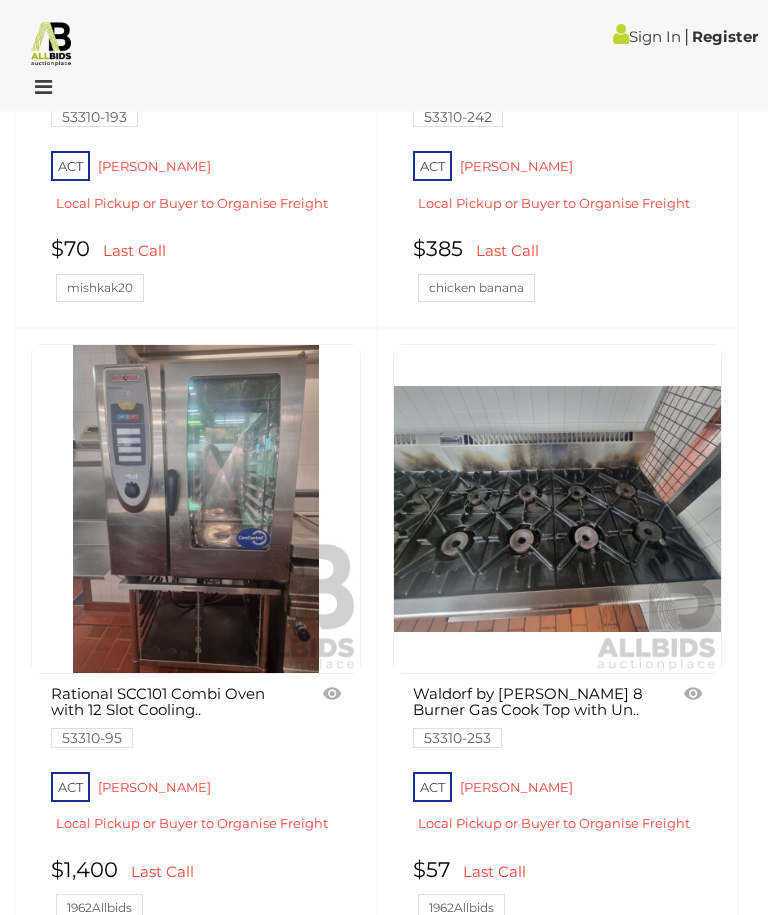 scroll, scrollTop: 565, scrollLeft: 0, axis: vertical 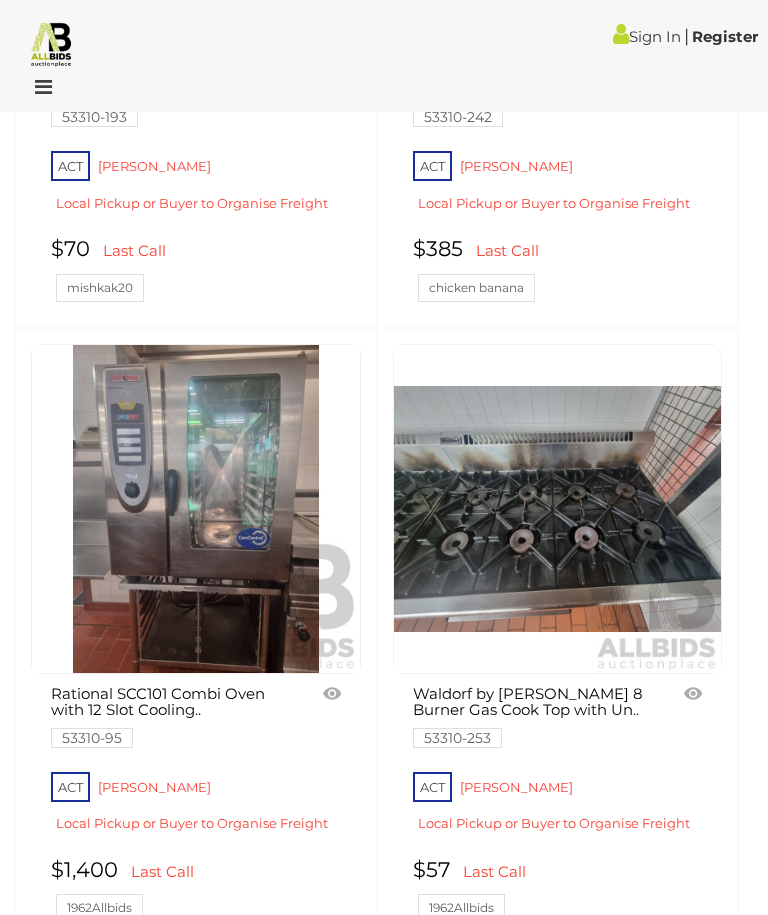 click at bounding box center (558, 509) 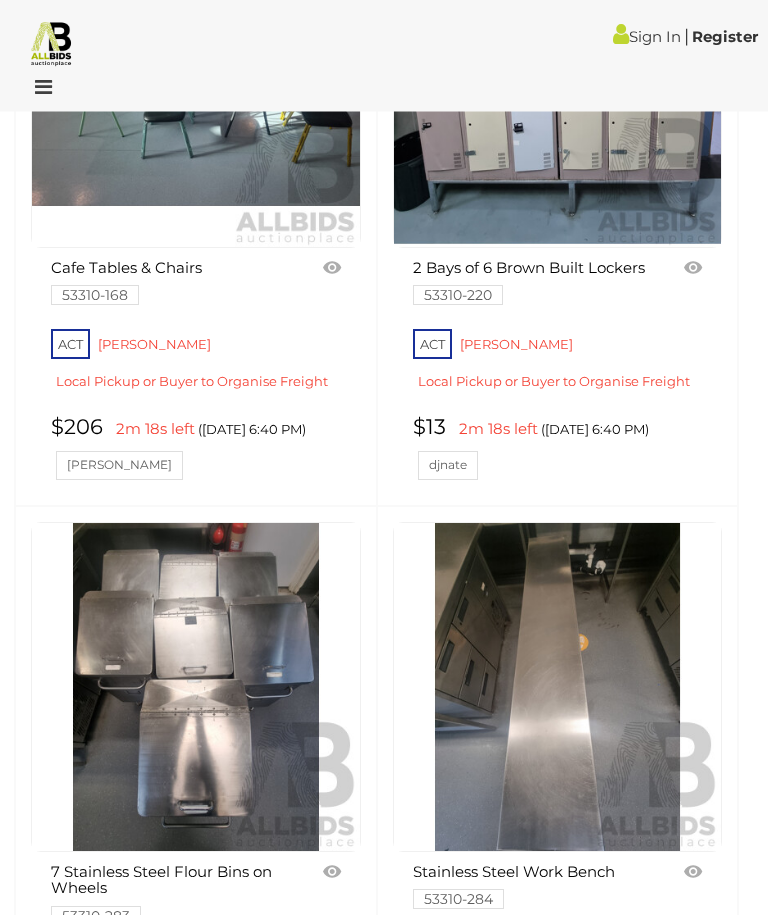 scroll, scrollTop: 2852, scrollLeft: 0, axis: vertical 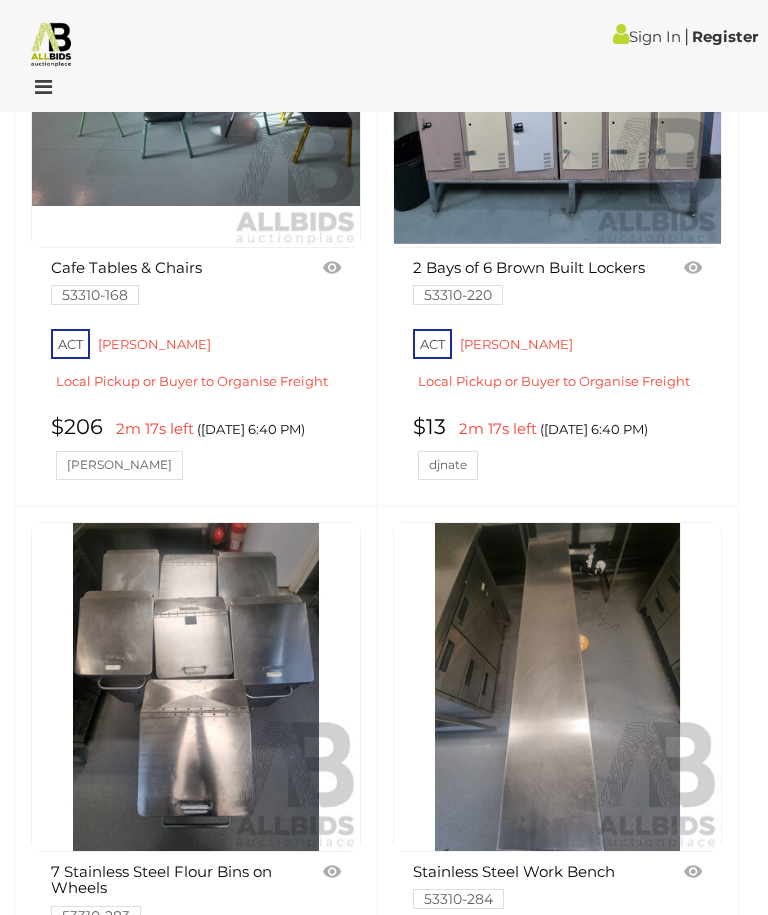 click at bounding box center [558, 687] 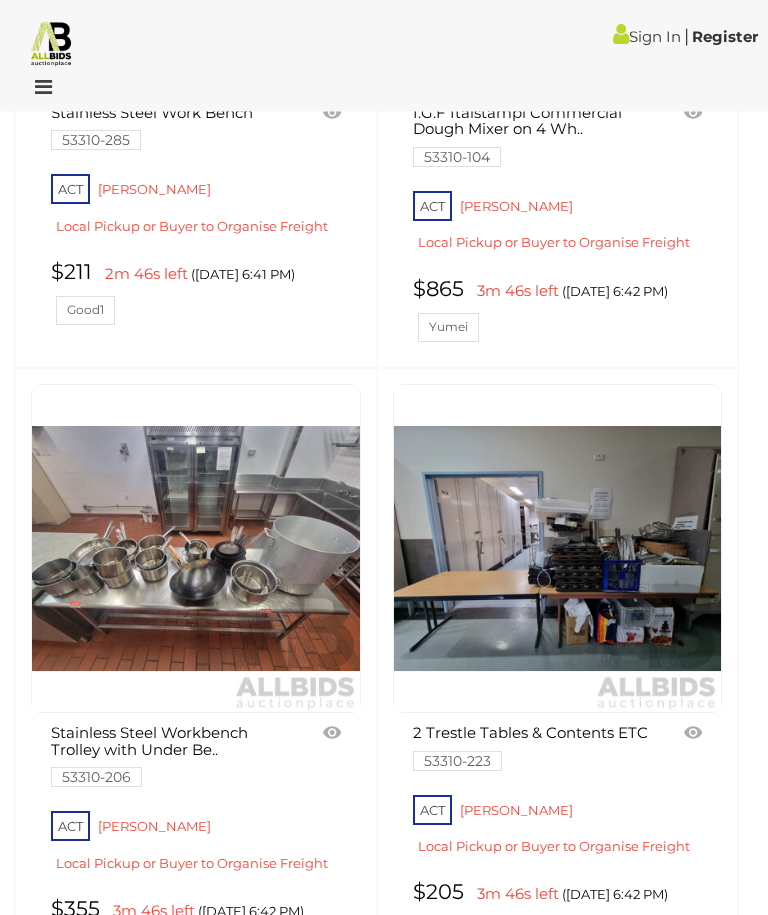 scroll, scrollTop: 5472, scrollLeft: 0, axis: vertical 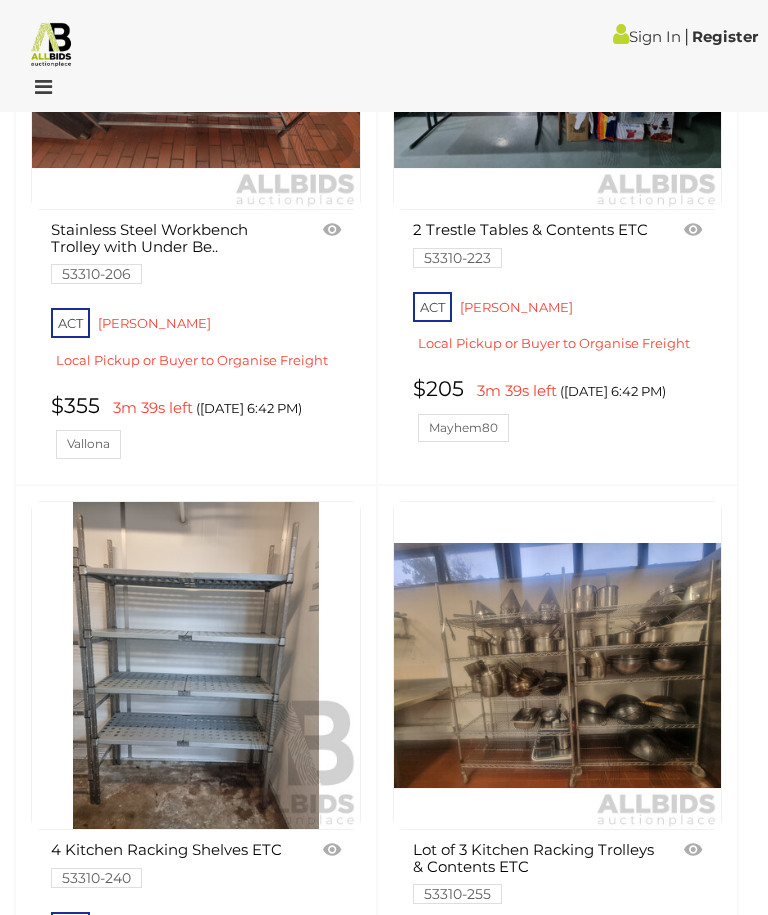 click on "Lot of 3 Kitchen Racking Trolleys & Contents ETC
53310-255
ACT Reid  $460 3m 39s left" at bounding box center [558, 795] 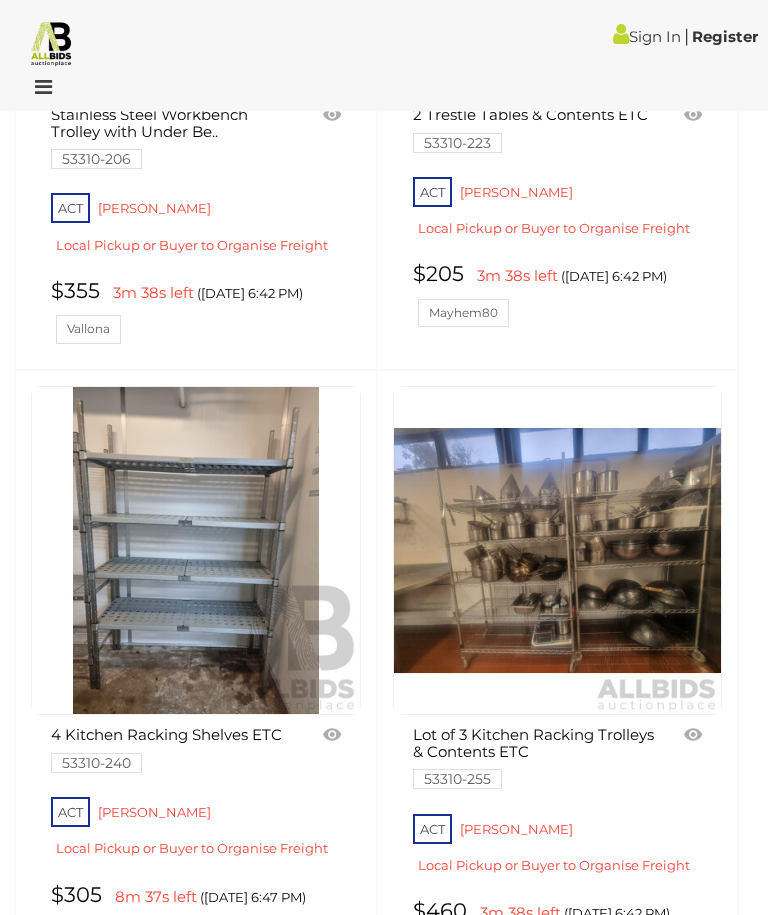 scroll, scrollTop: 6090, scrollLeft: 0, axis: vertical 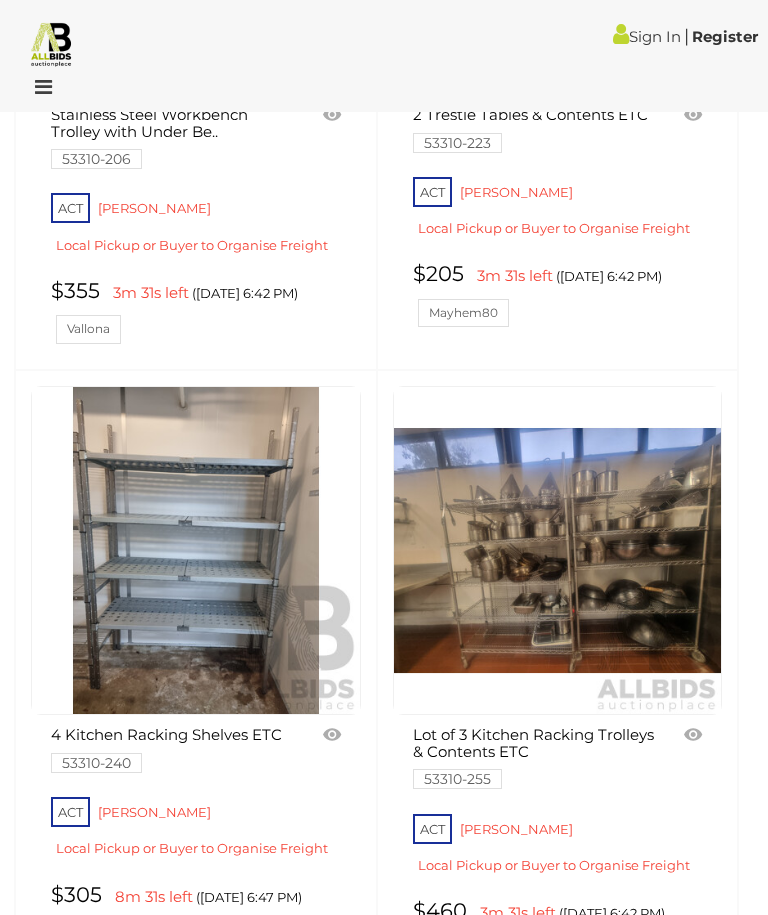 click at bounding box center (558, 551) 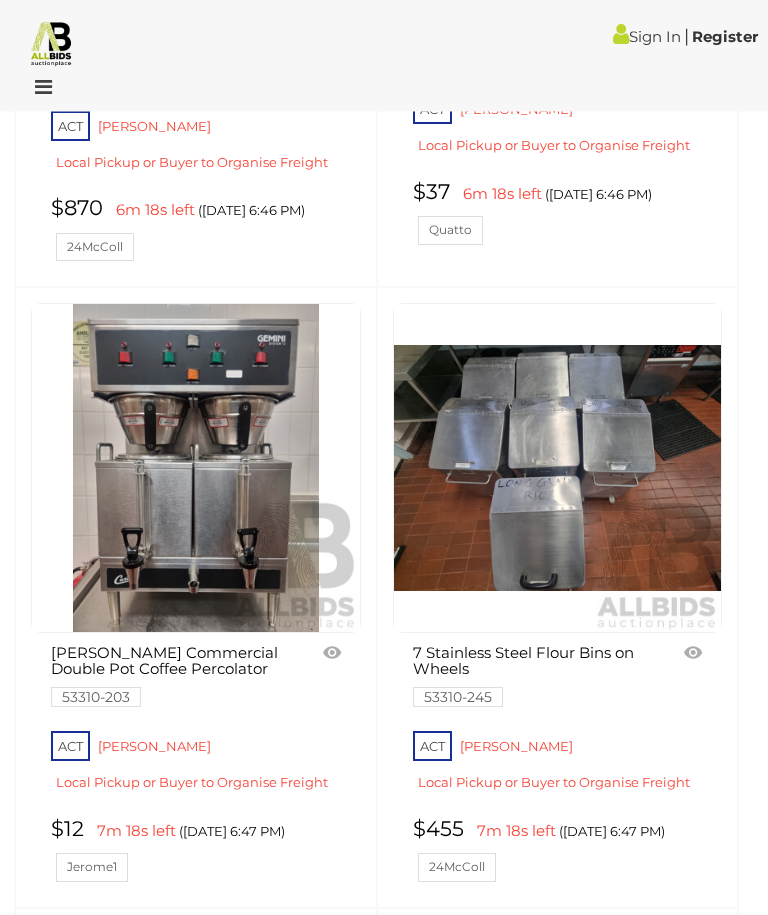 scroll, scrollTop: 11114, scrollLeft: 0, axis: vertical 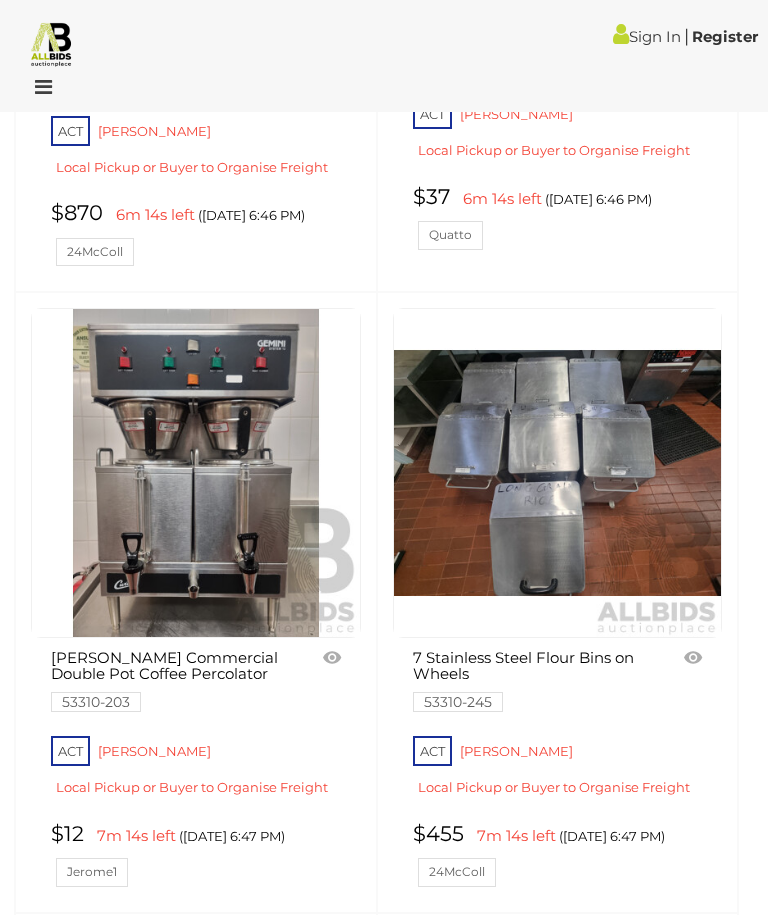 click at bounding box center [196, 473] 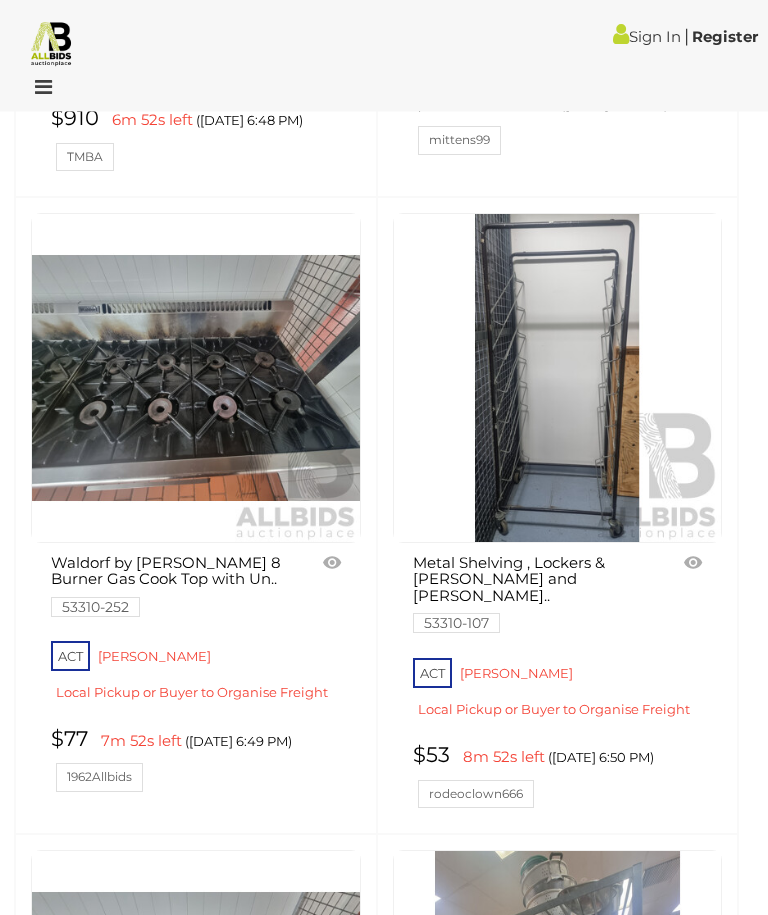 scroll, scrollTop: 13070, scrollLeft: 0, axis: vertical 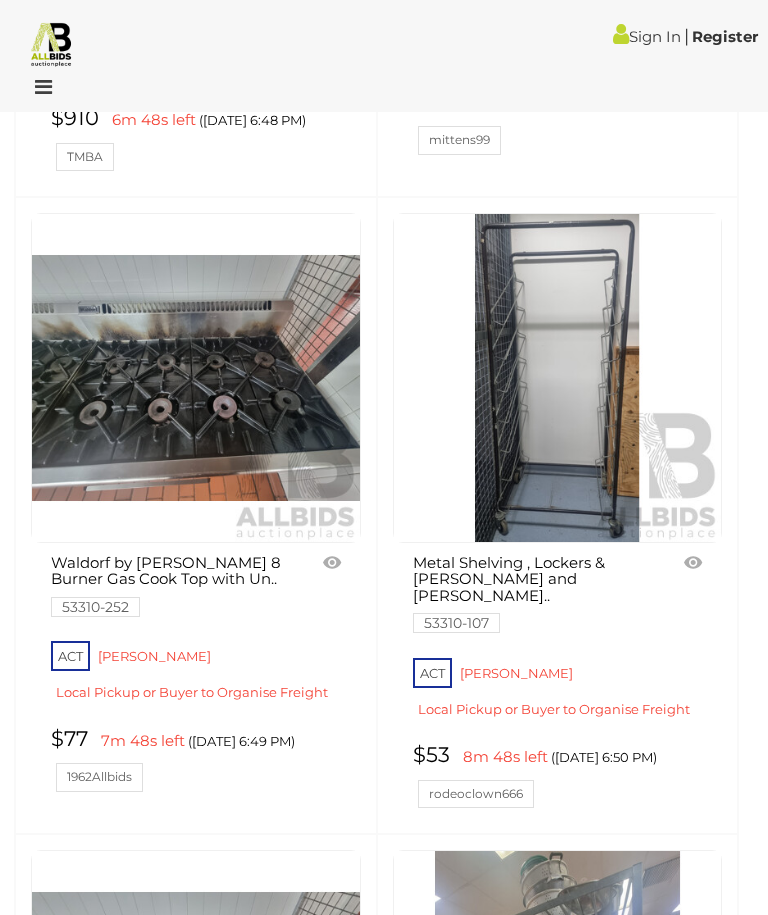 click at bounding box center (196, 378) 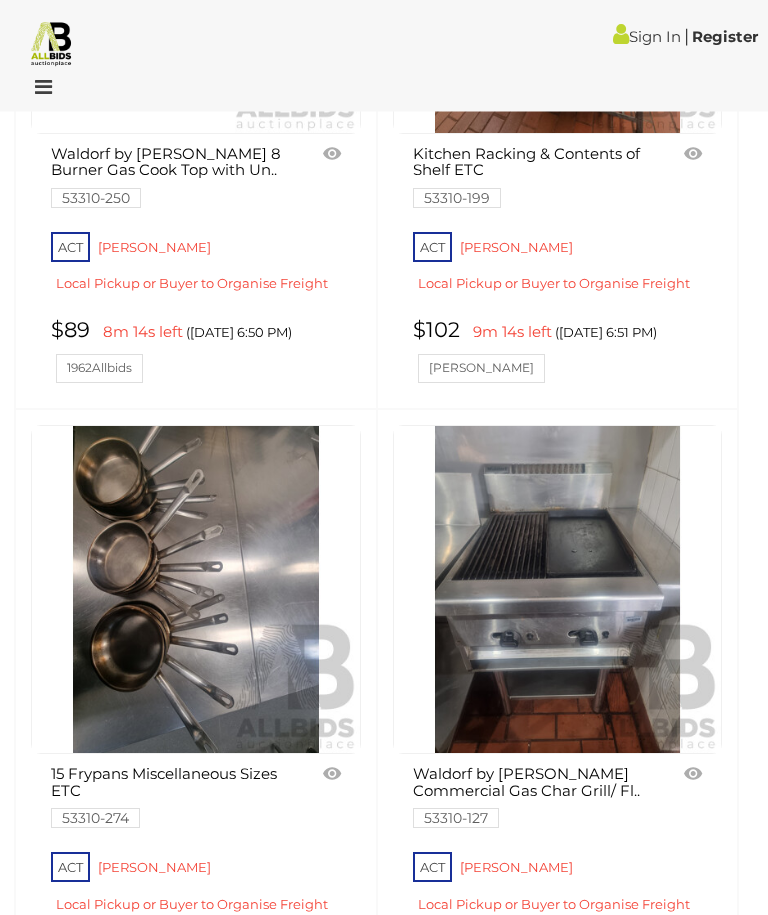 scroll, scrollTop: 14137, scrollLeft: 0, axis: vertical 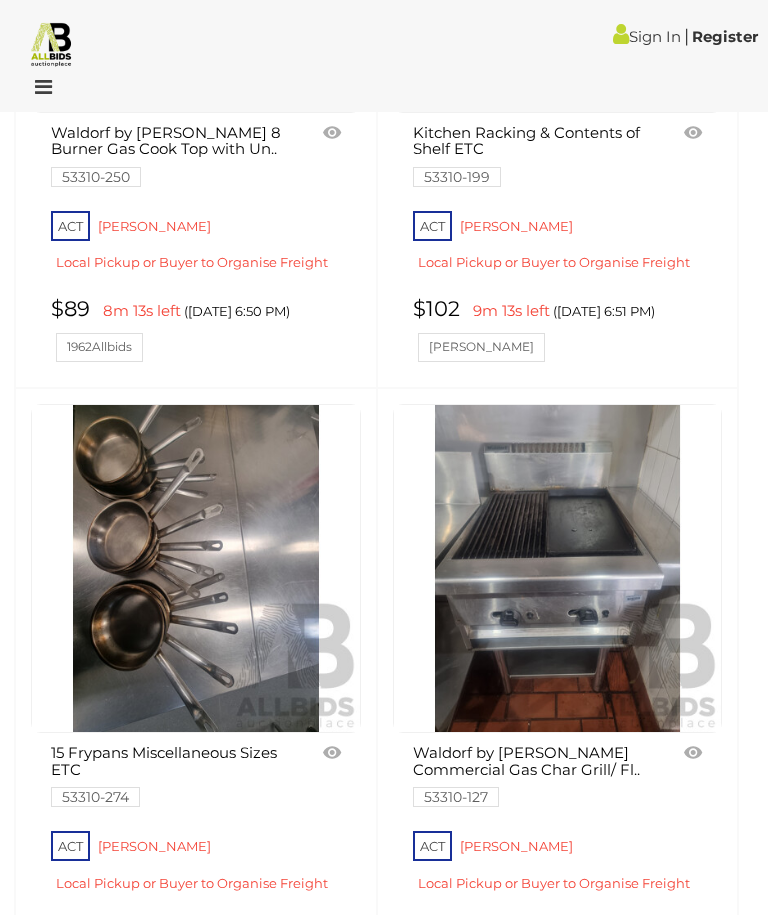 click on "Waldorf by Moffat Commercial Gas Char Grill/ Fl..
53310-127
ACT Reid  $82 10m 13s left" at bounding box center (558, 698) 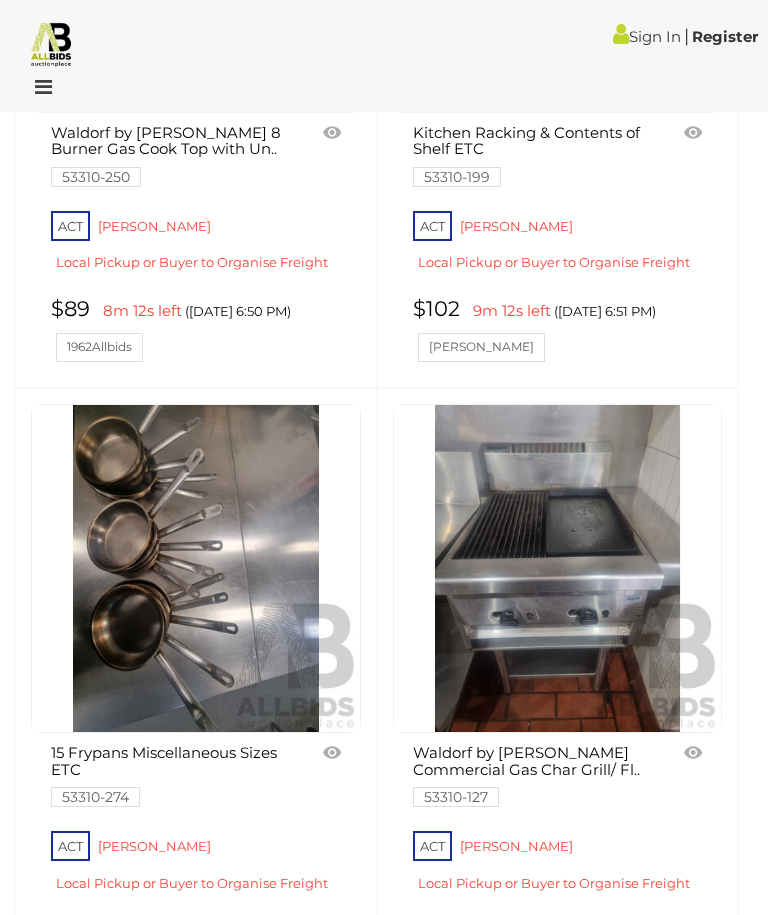 click at bounding box center [558, 569] 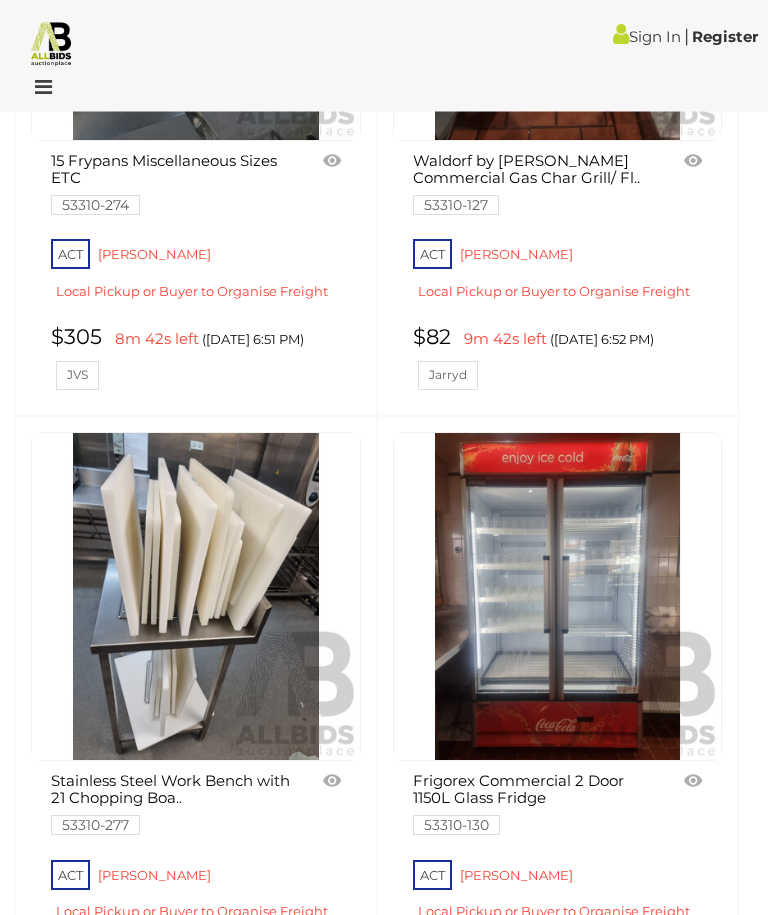scroll, scrollTop: 14729, scrollLeft: 0, axis: vertical 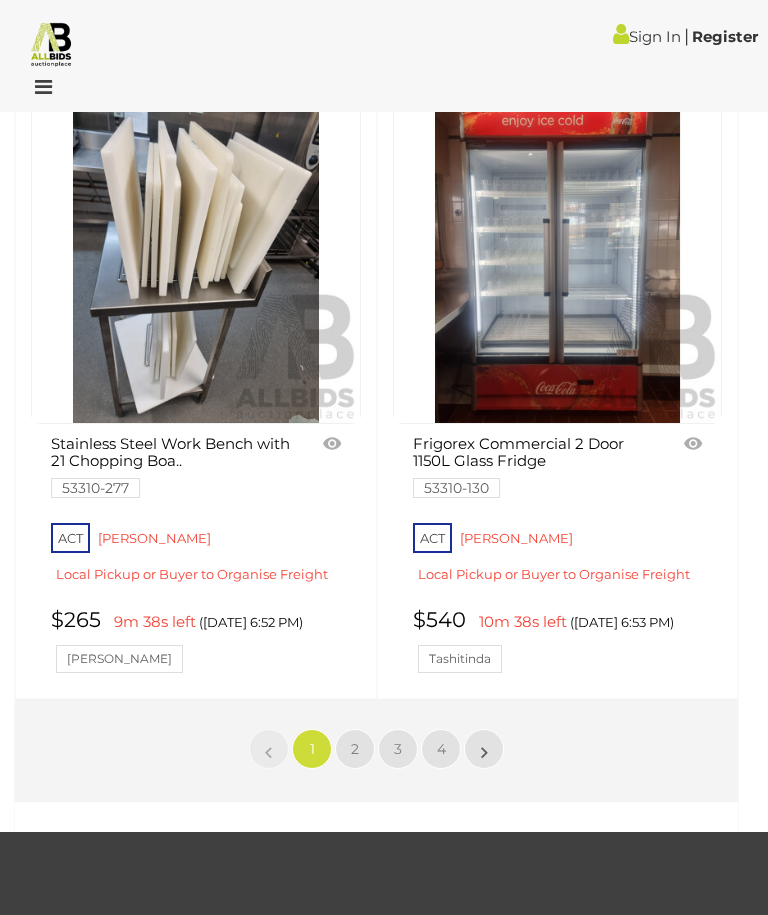click on "4" at bounding box center [441, 749] 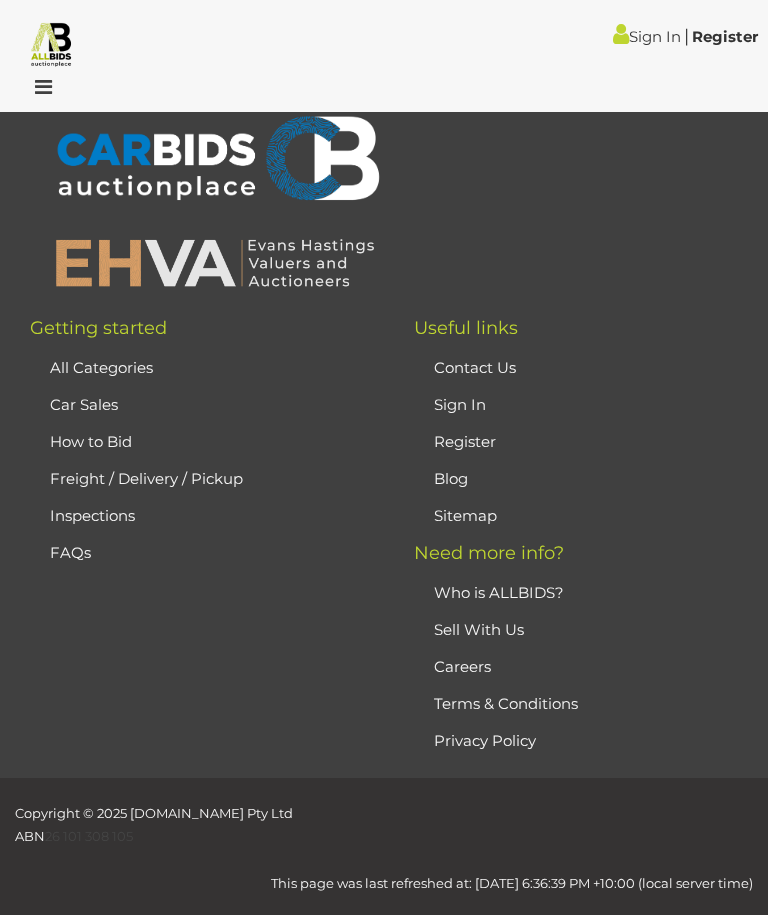 scroll, scrollTop: 72, scrollLeft: 0, axis: vertical 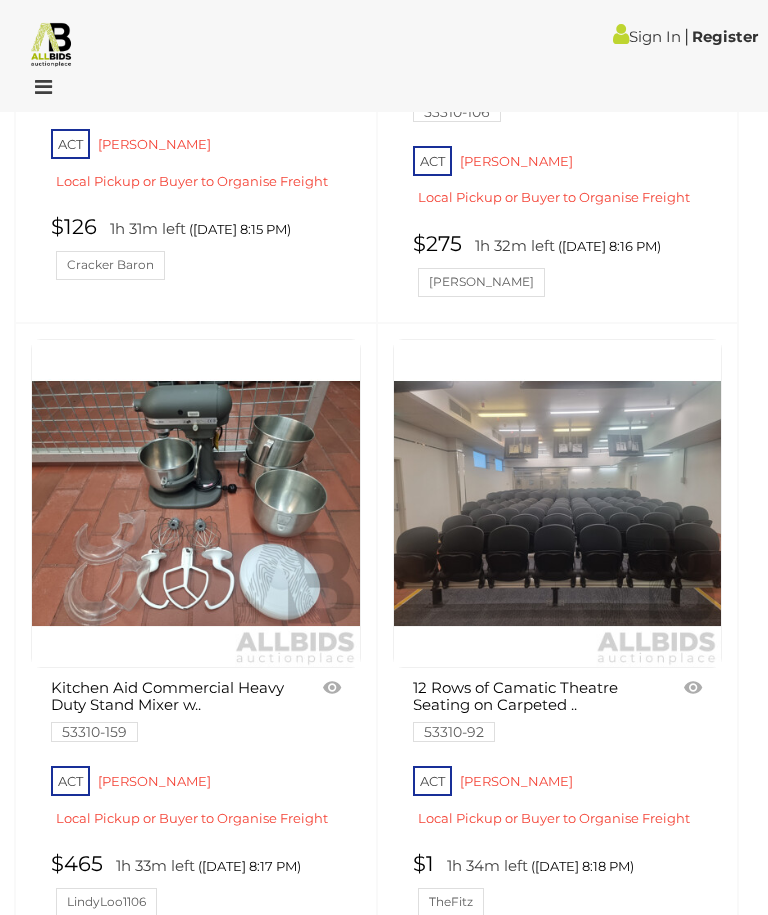 click at bounding box center (558, 504) 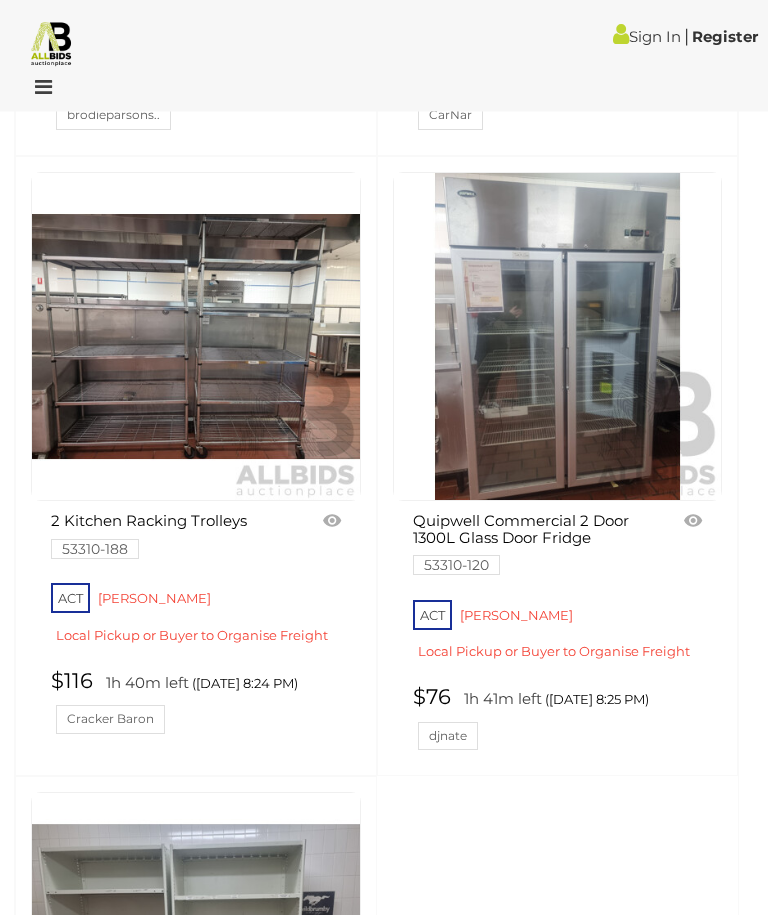 scroll, scrollTop: 8198, scrollLeft: 0, axis: vertical 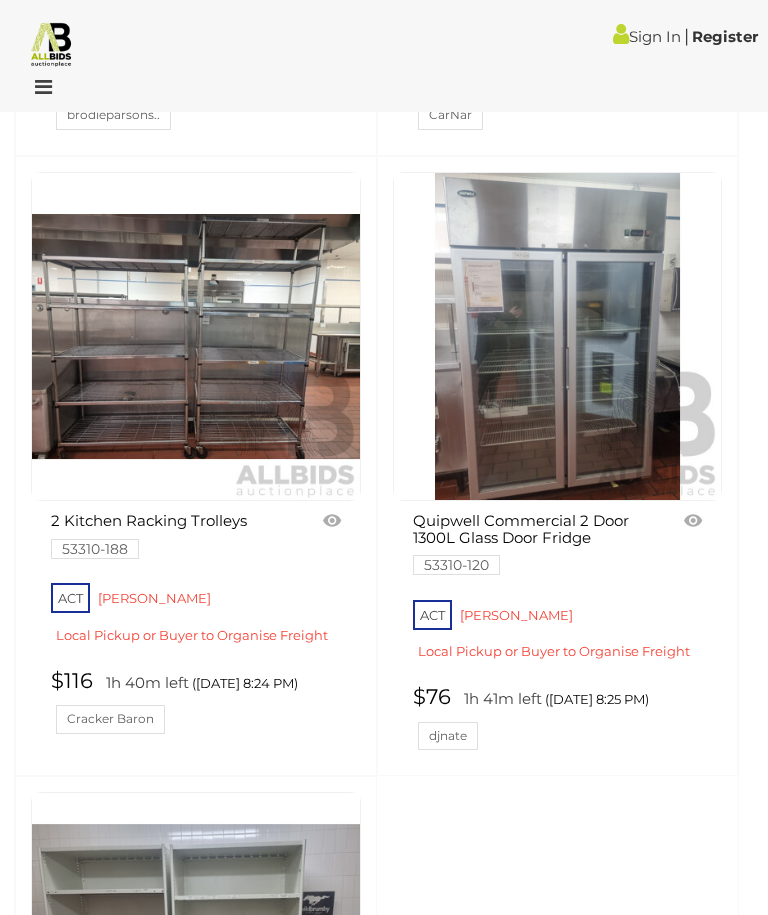 click at bounding box center (558, 337) 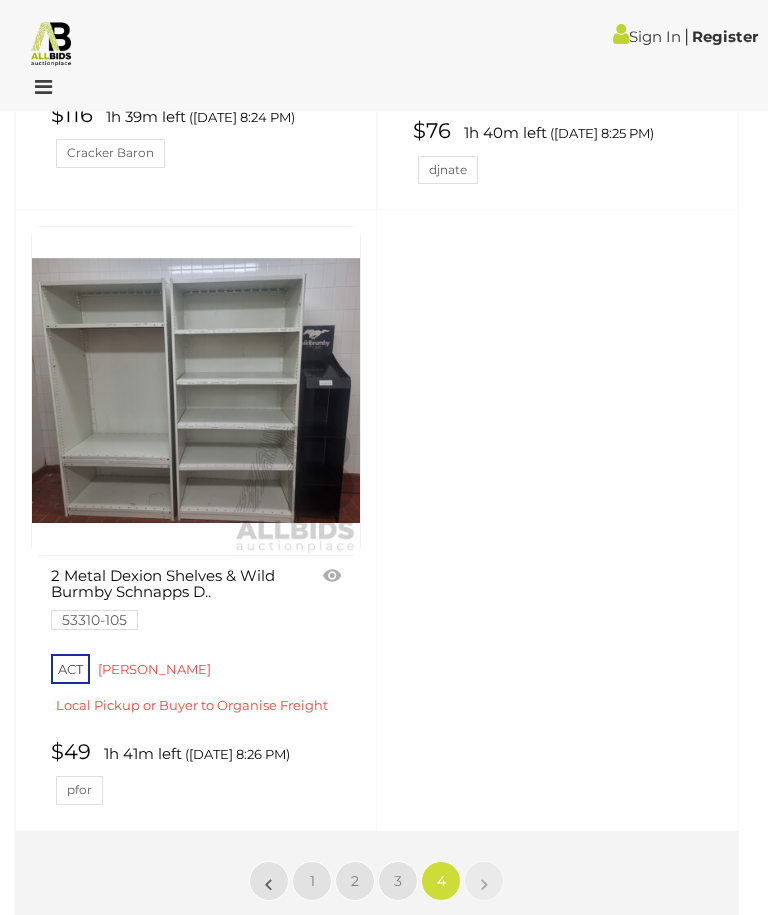 scroll, scrollTop: 8764, scrollLeft: 0, axis: vertical 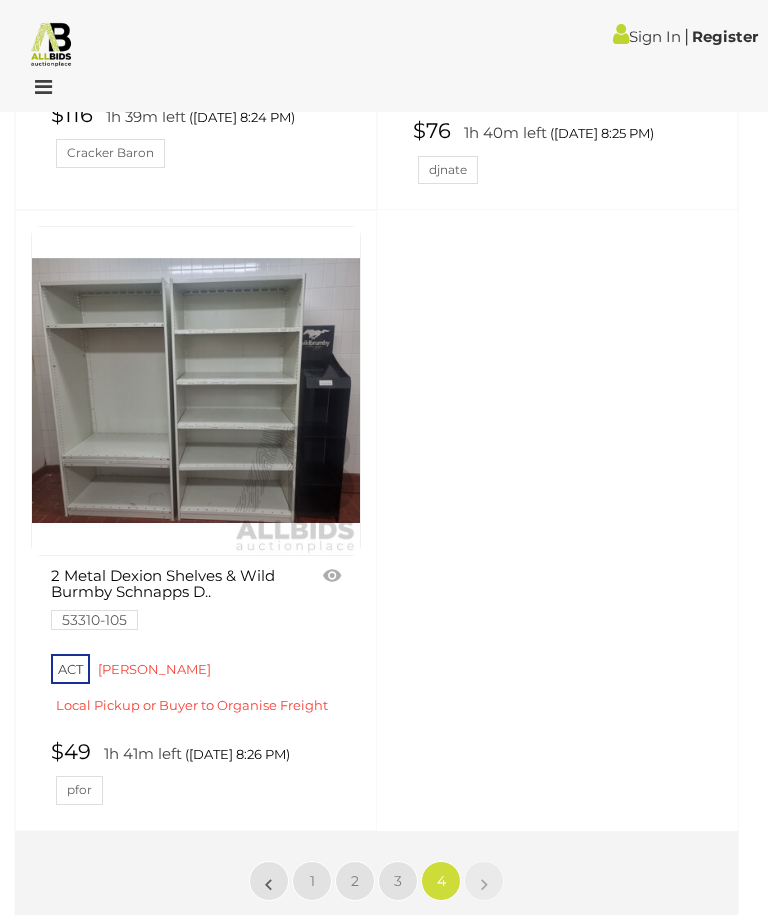 click on "3" at bounding box center (398, 881) 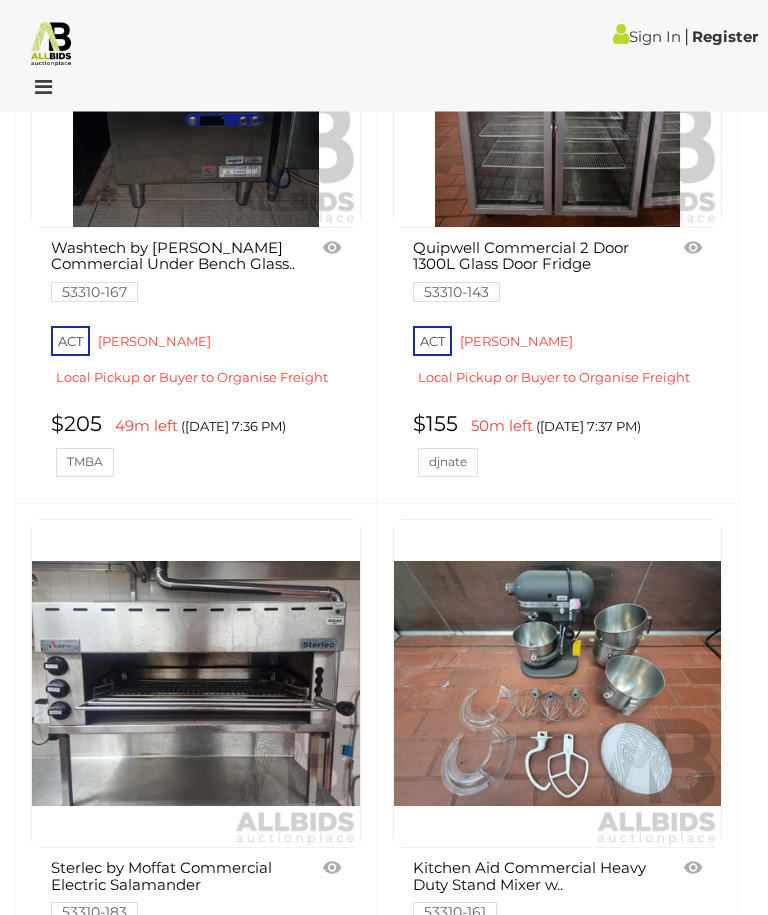 scroll, scrollTop: 7231, scrollLeft: 0, axis: vertical 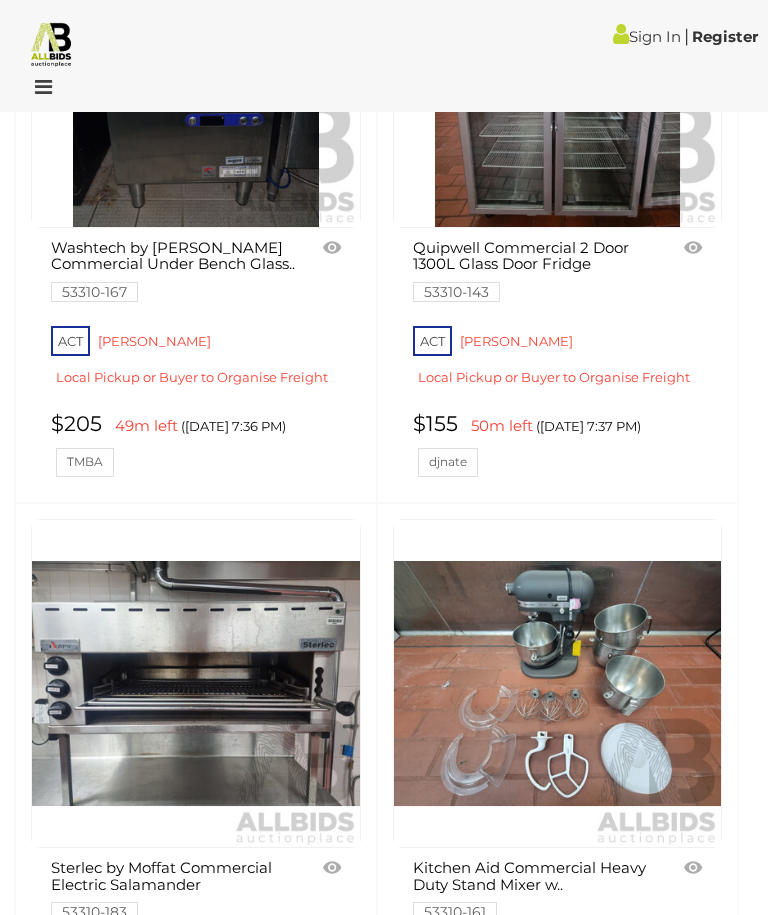 click at bounding box center [558, 684] 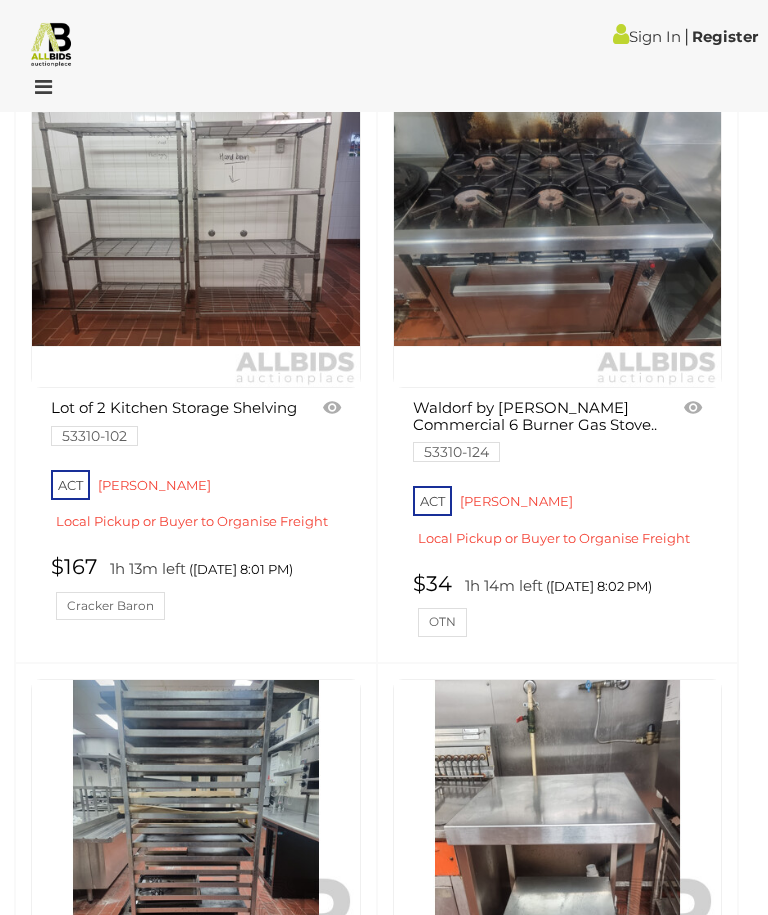 scroll, scrollTop: 14504, scrollLeft: 0, axis: vertical 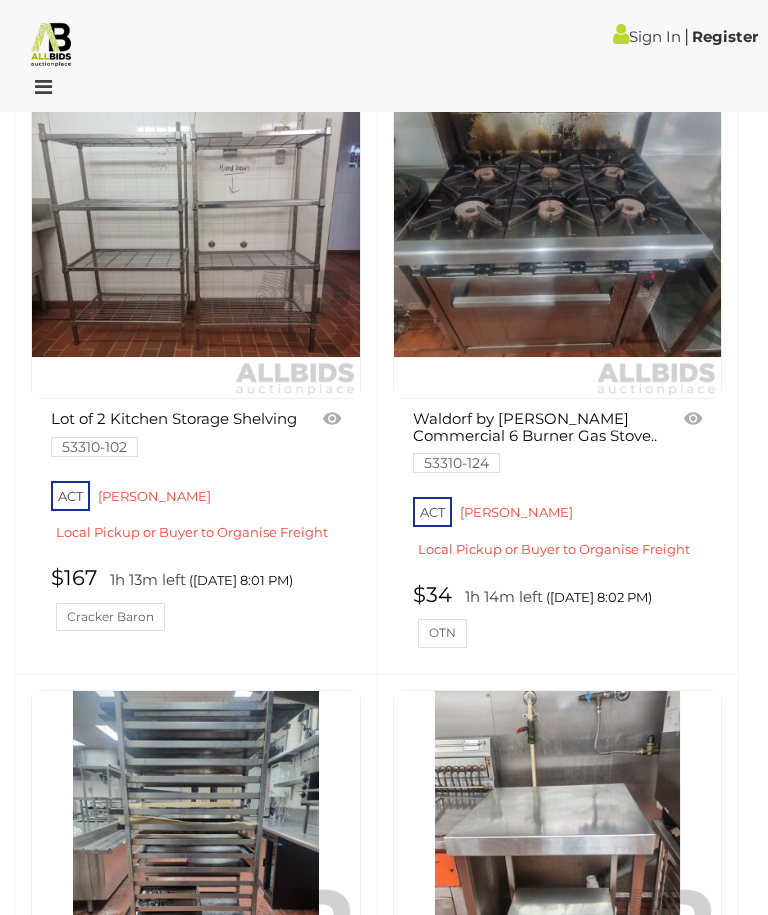 click at bounding box center [51, 43] 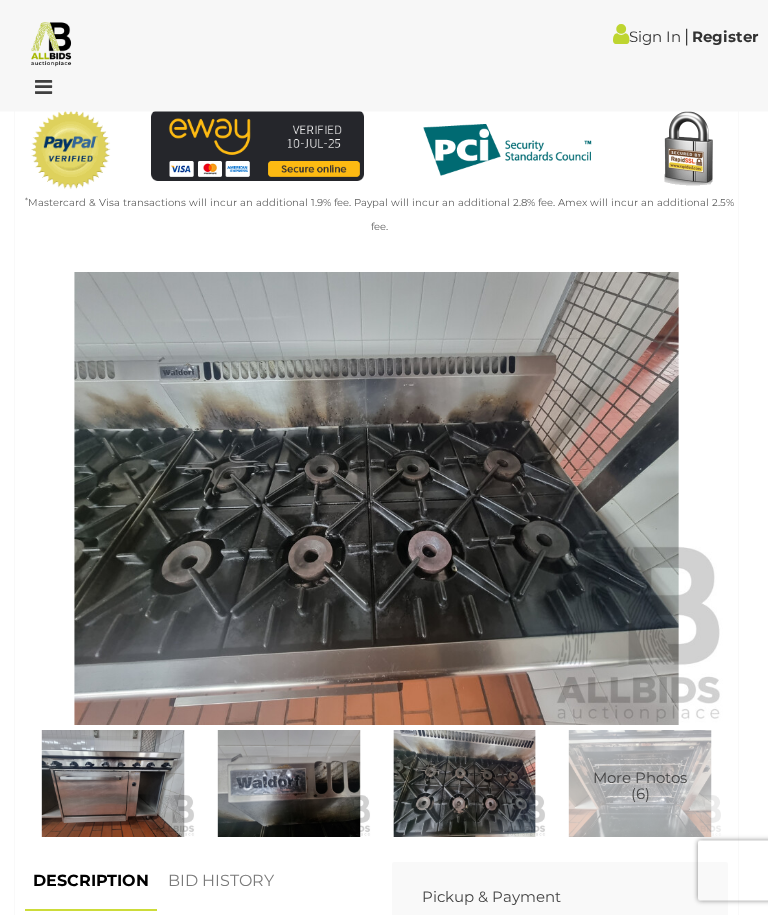 scroll, scrollTop: 736, scrollLeft: 0, axis: vertical 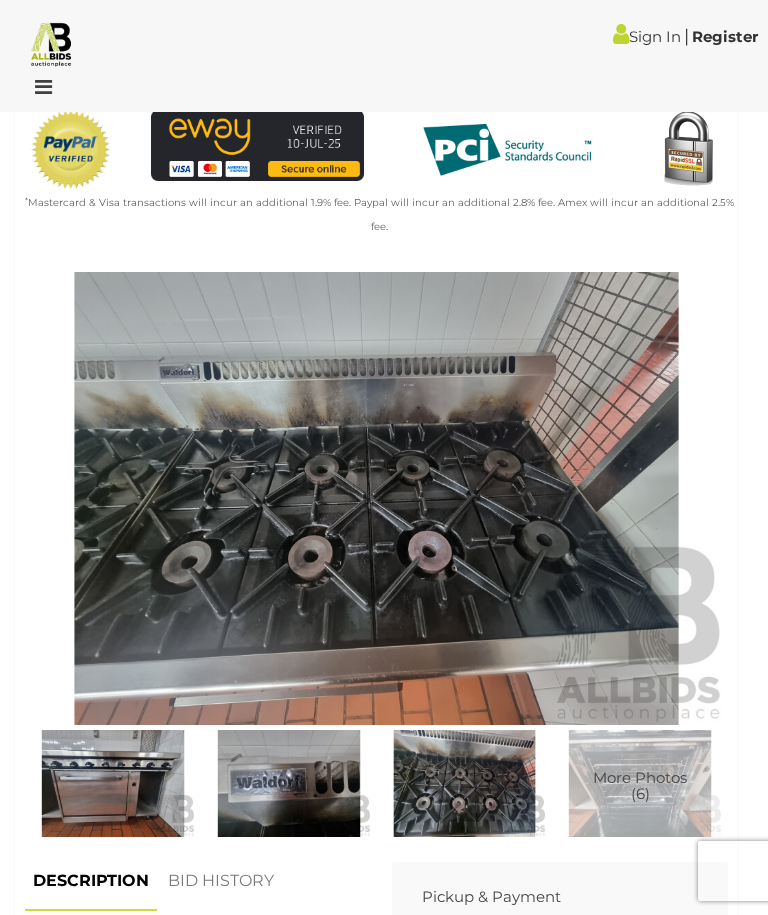 click at bounding box center [113, 783] 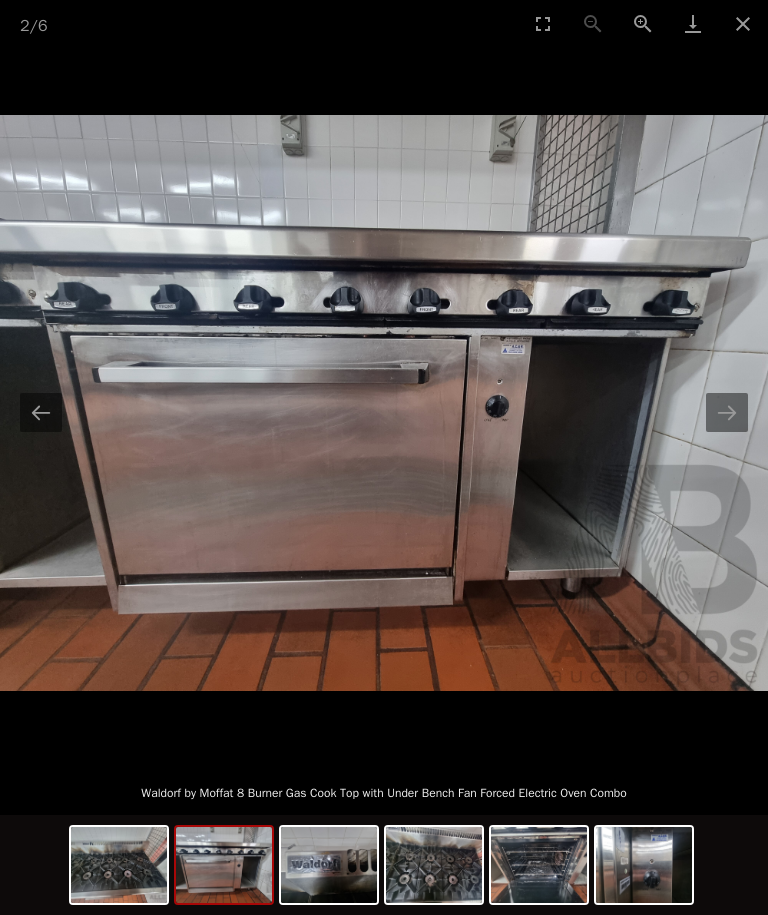 click at bounding box center [727, 412] 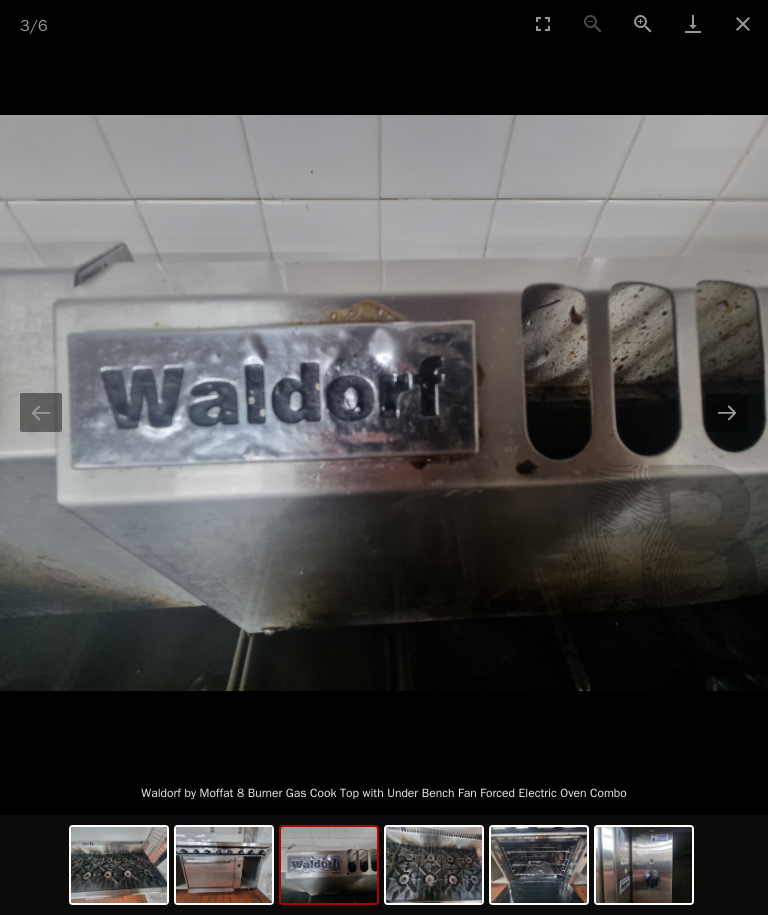 click at bounding box center (743, 23) 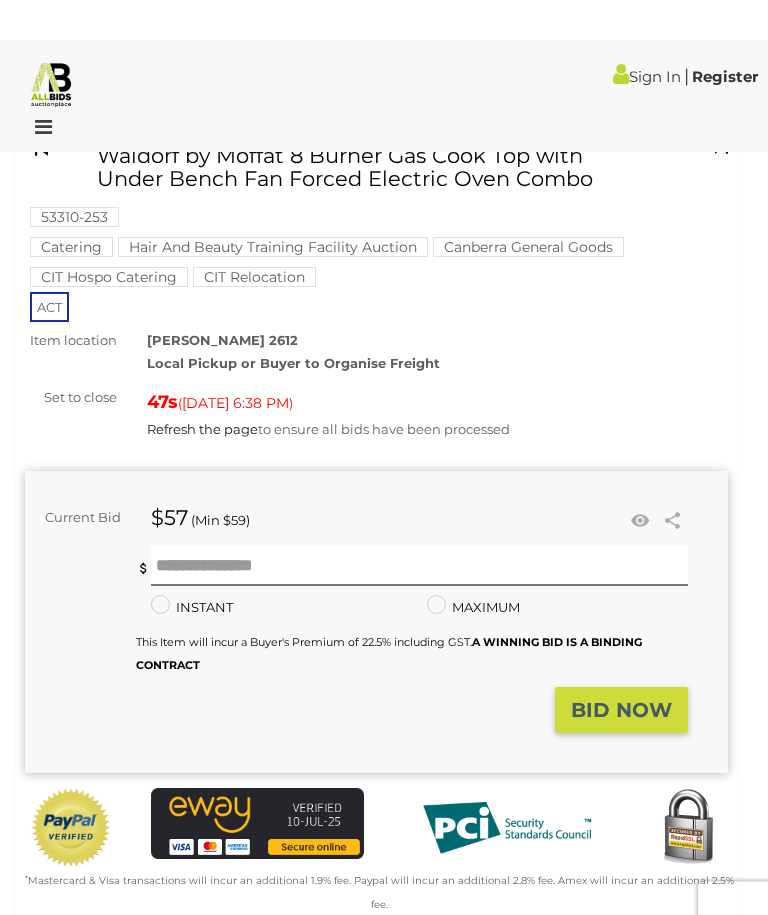 scroll, scrollTop: 0, scrollLeft: 0, axis: both 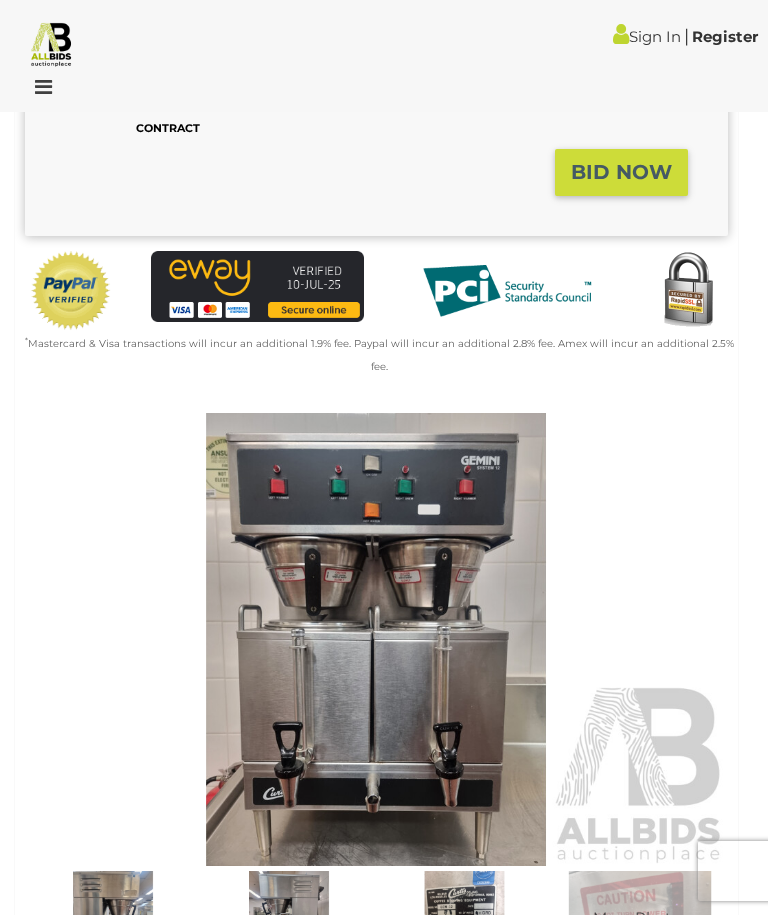 click at bounding box center (376, 639) 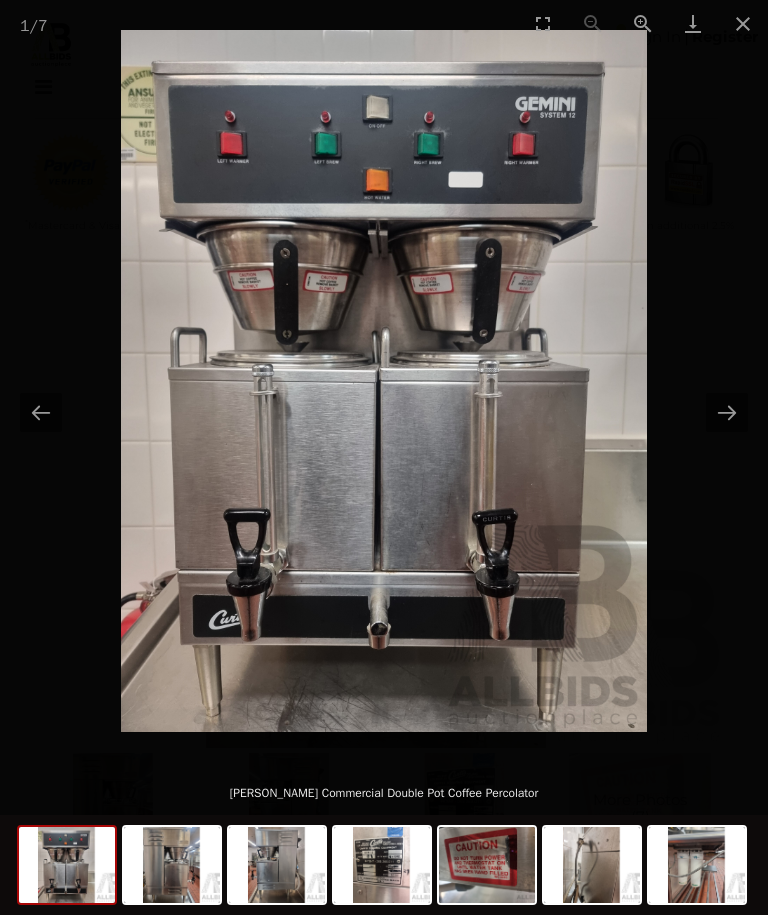 scroll, scrollTop: 681, scrollLeft: 0, axis: vertical 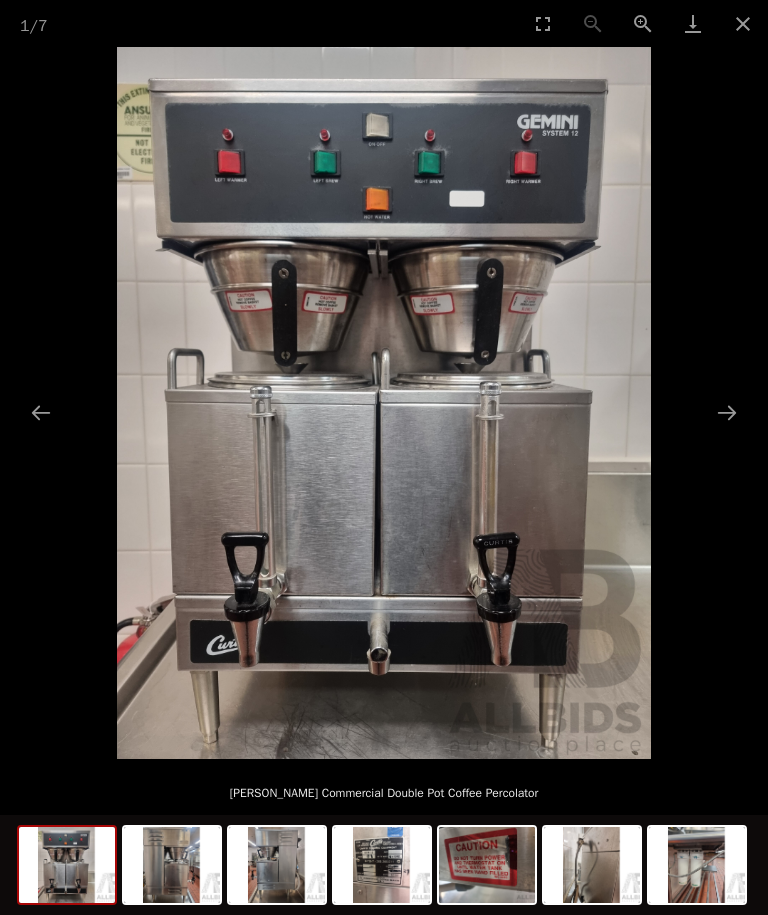 click at bounding box center [727, 412] 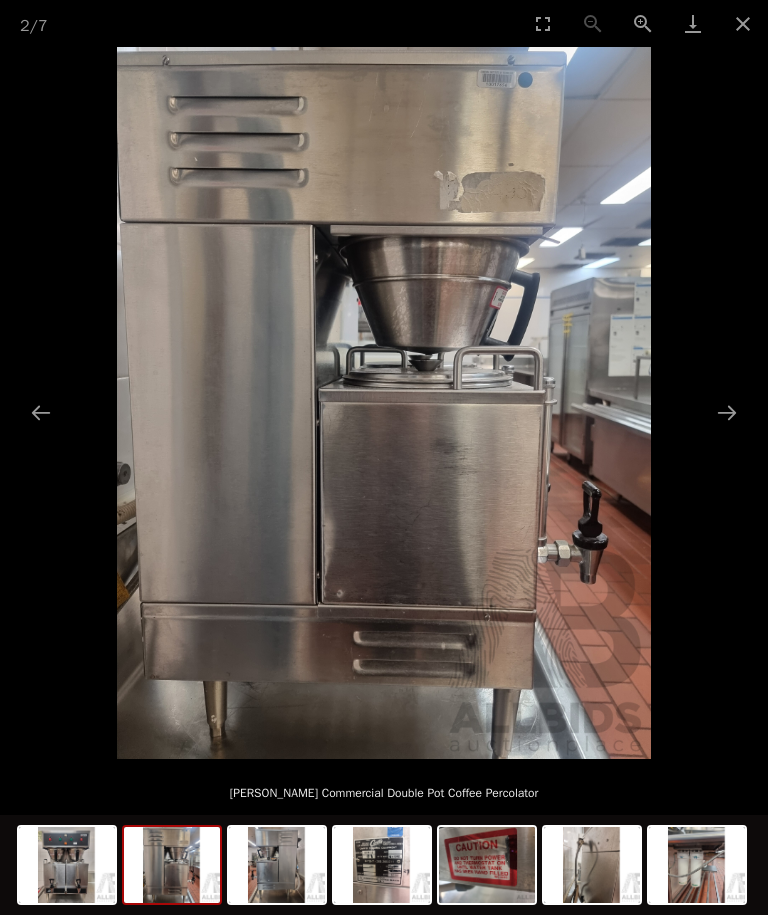 click at bounding box center [727, 412] 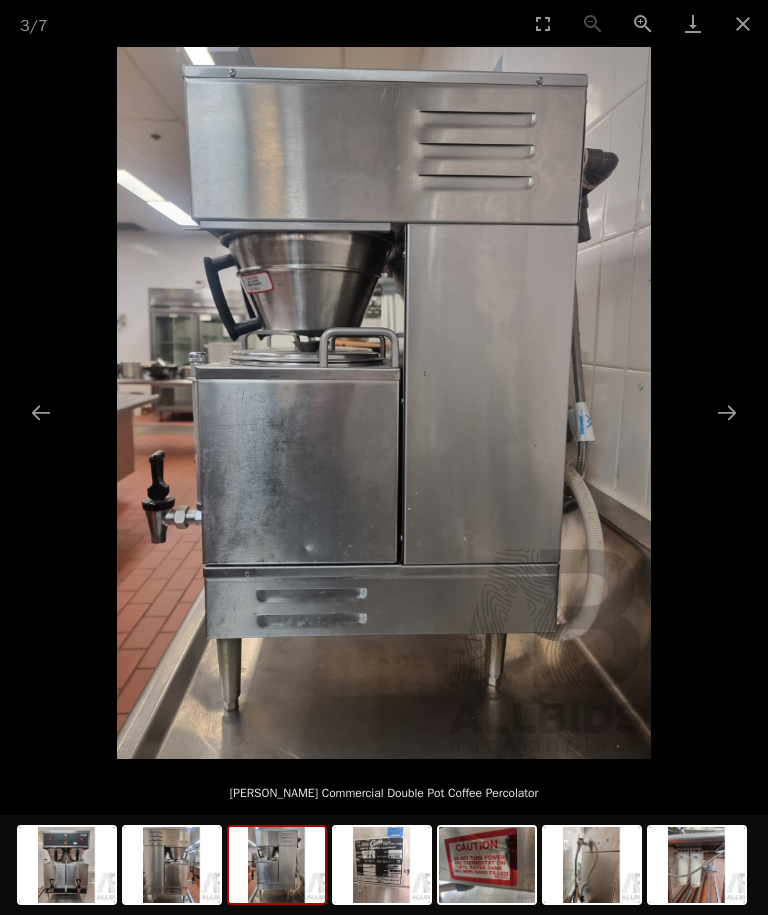 click at bounding box center [727, 412] 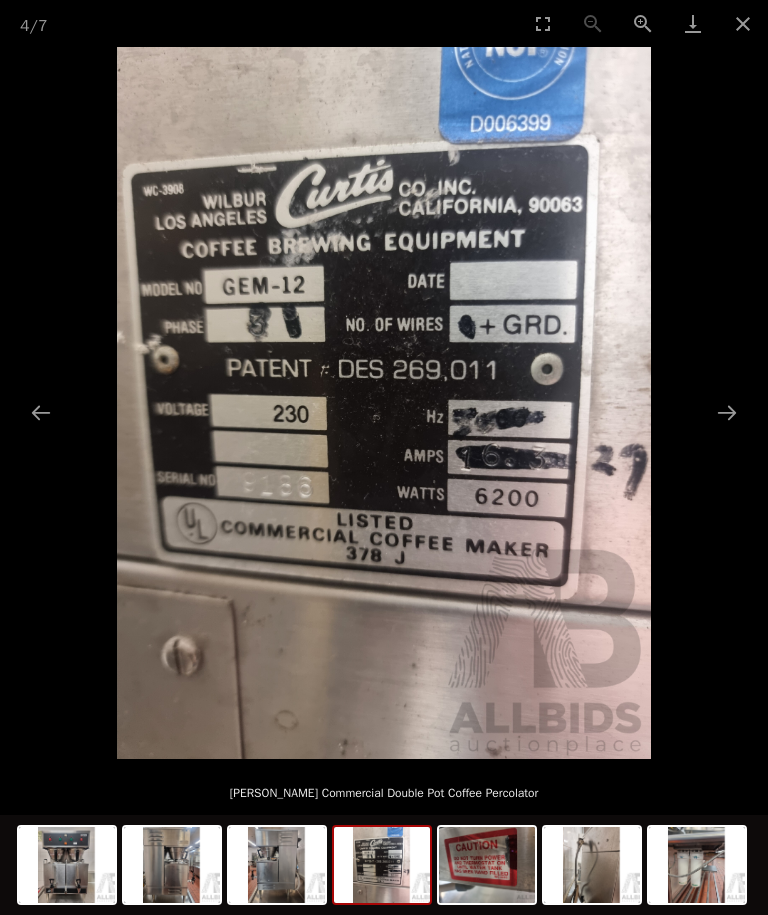click at bounding box center [727, 412] 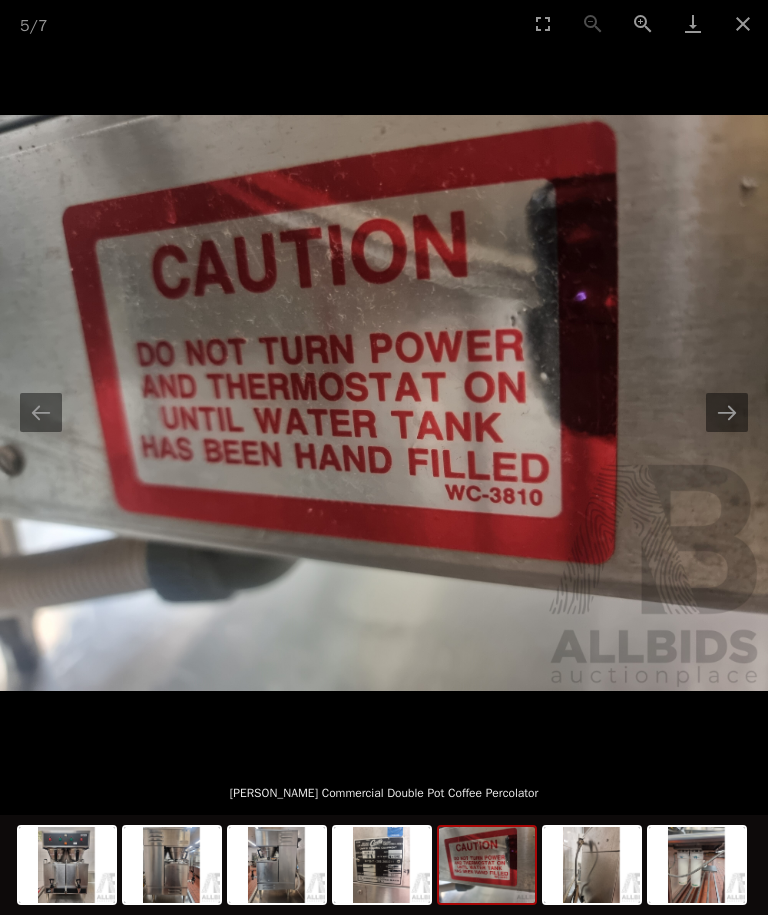 click at bounding box center [743, 23] 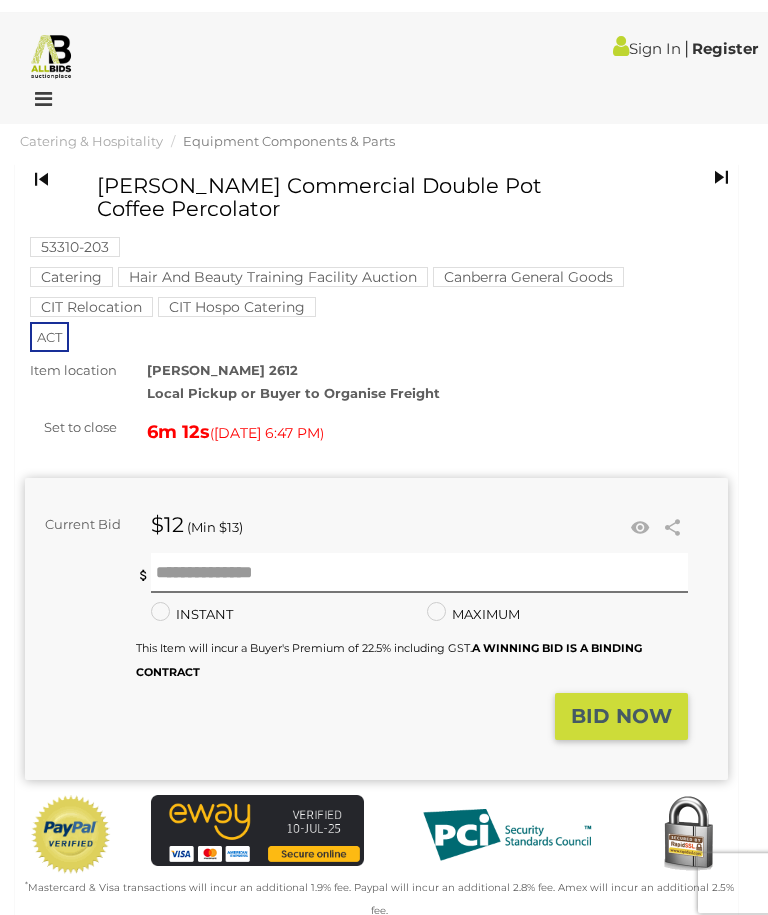 scroll, scrollTop: 0, scrollLeft: 0, axis: both 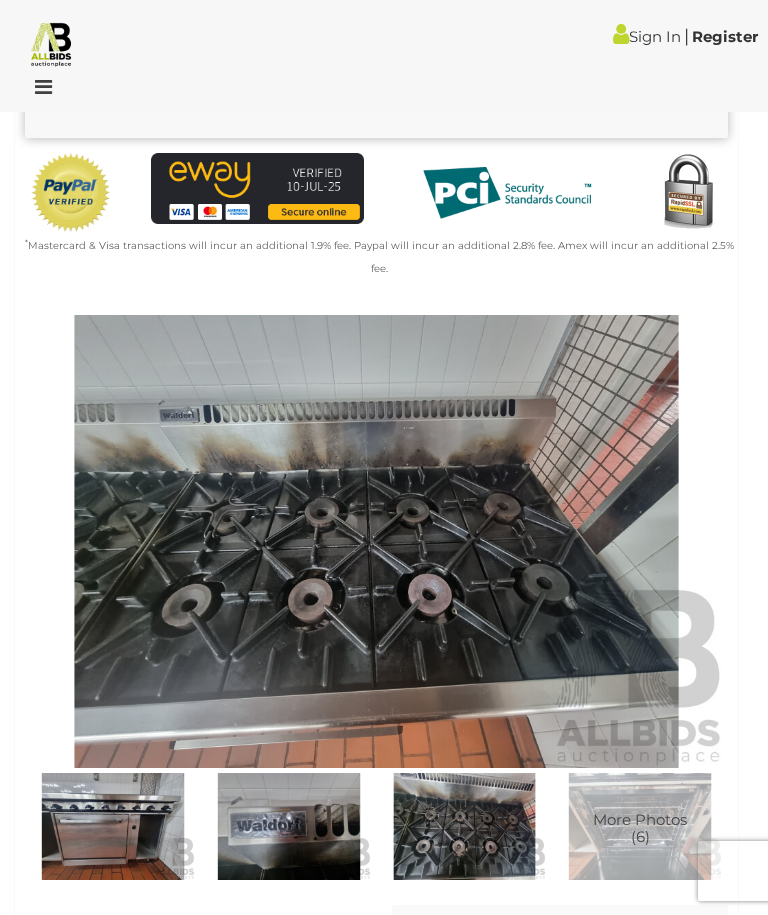 click at bounding box center [113, 826] 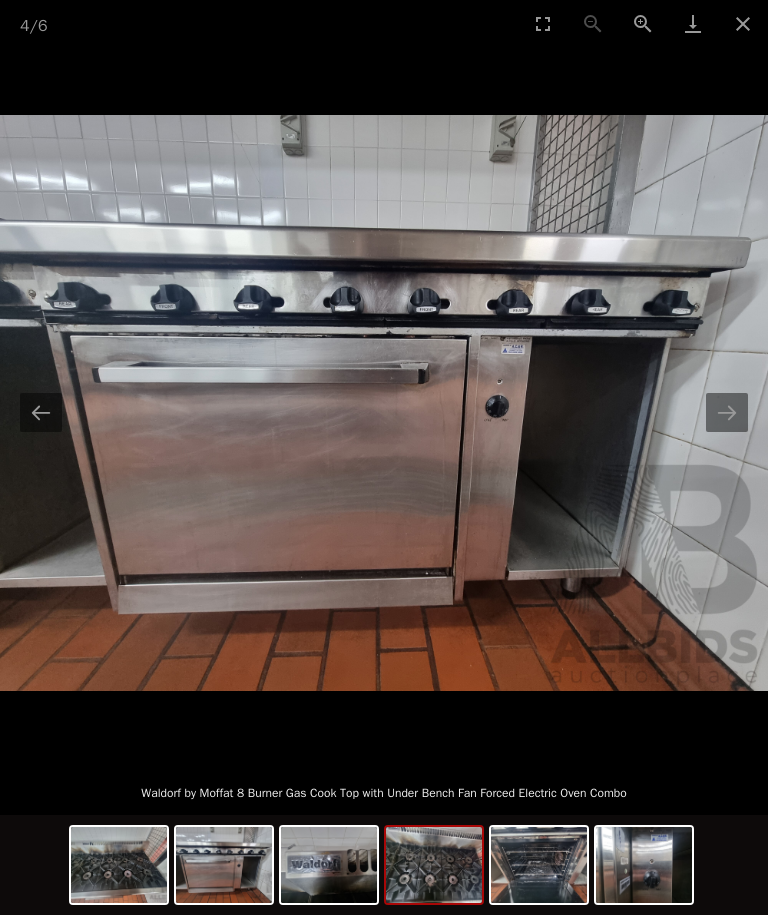 click at bounding box center [434, 865] 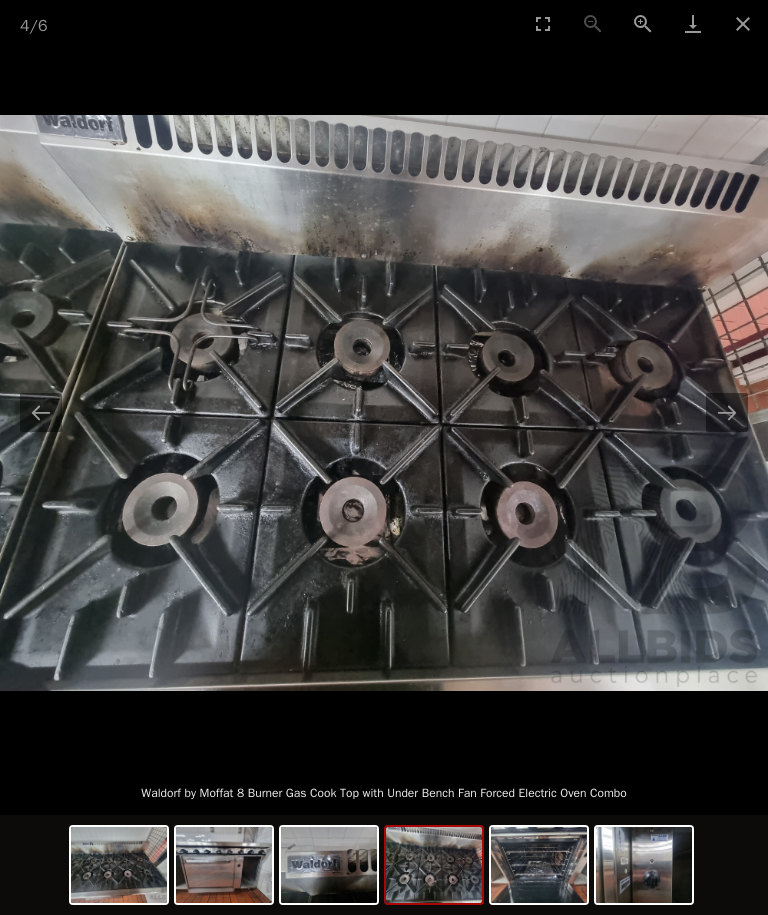 click at bounding box center [743, 23] 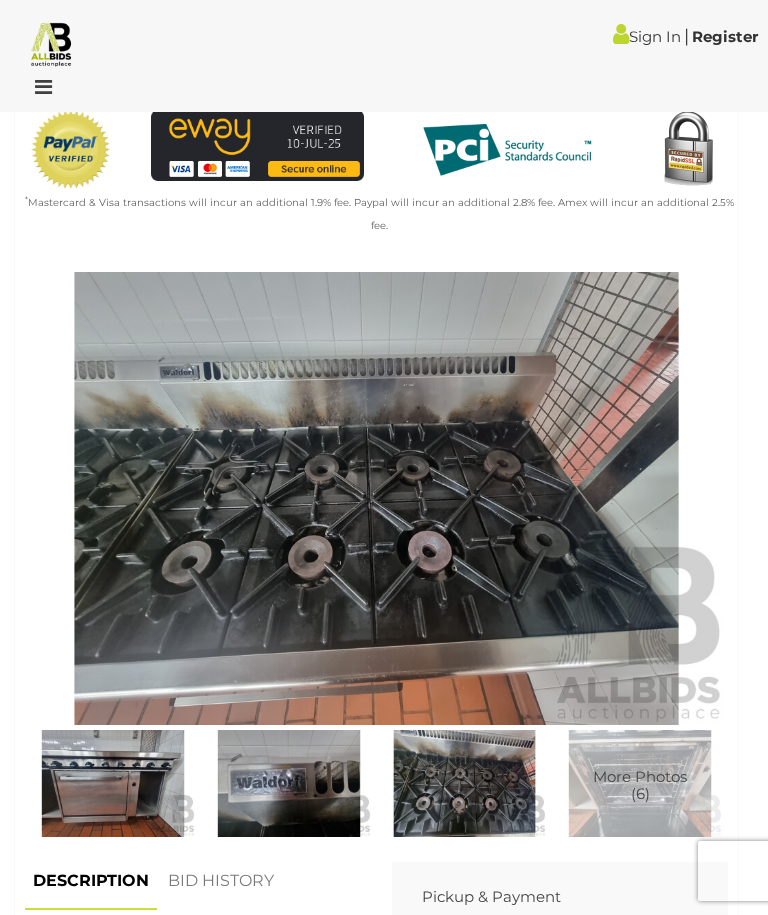 scroll, scrollTop: 711, scrollLeft: 0, axis: vertical 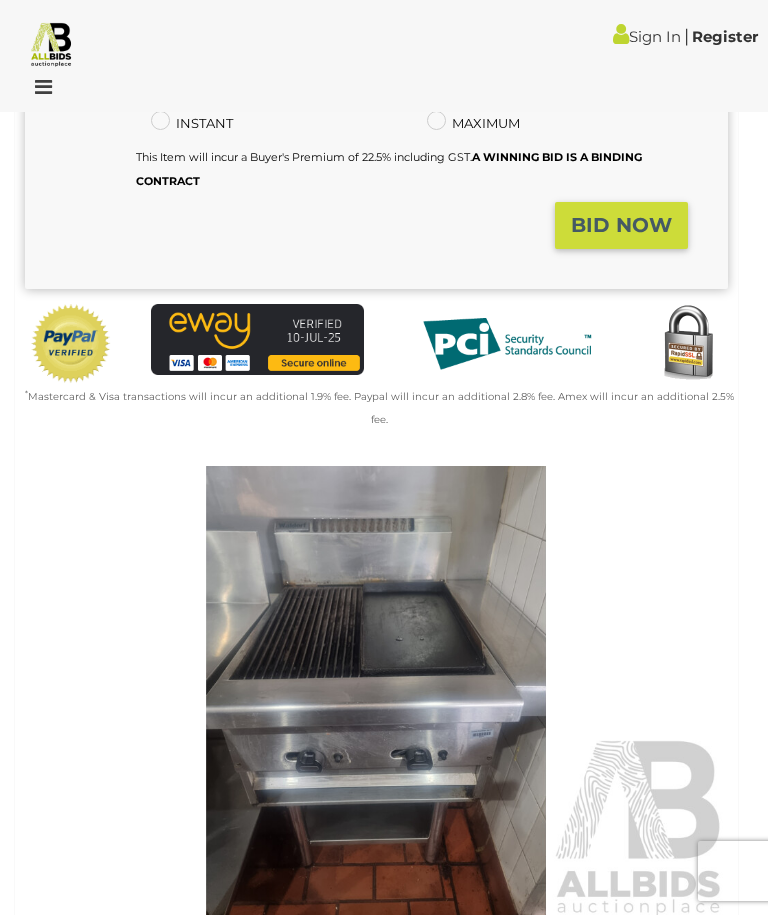 click at bounding box center [376, 692] 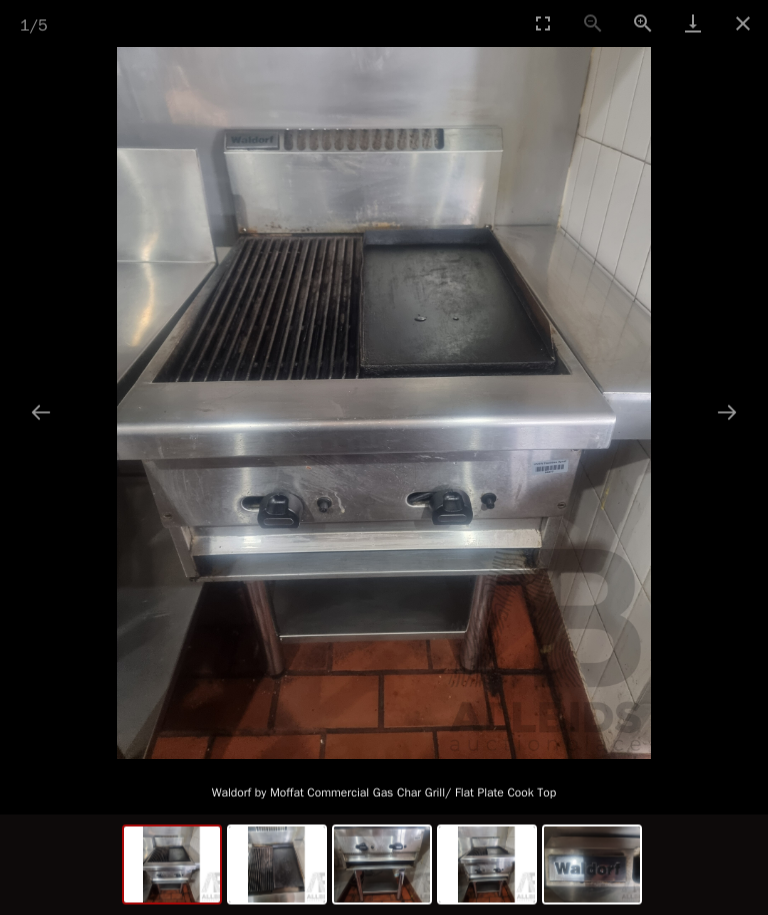 scroll, scrollTop: 675, scrollLeft: 0, axis: vertical 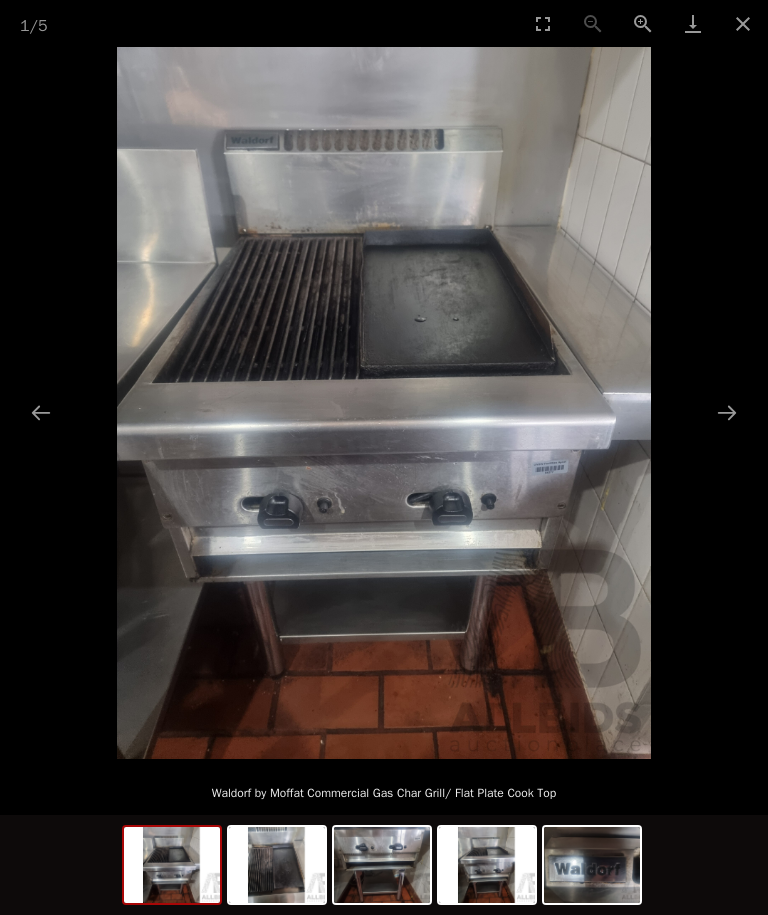 click at bounding box center [727, 412] 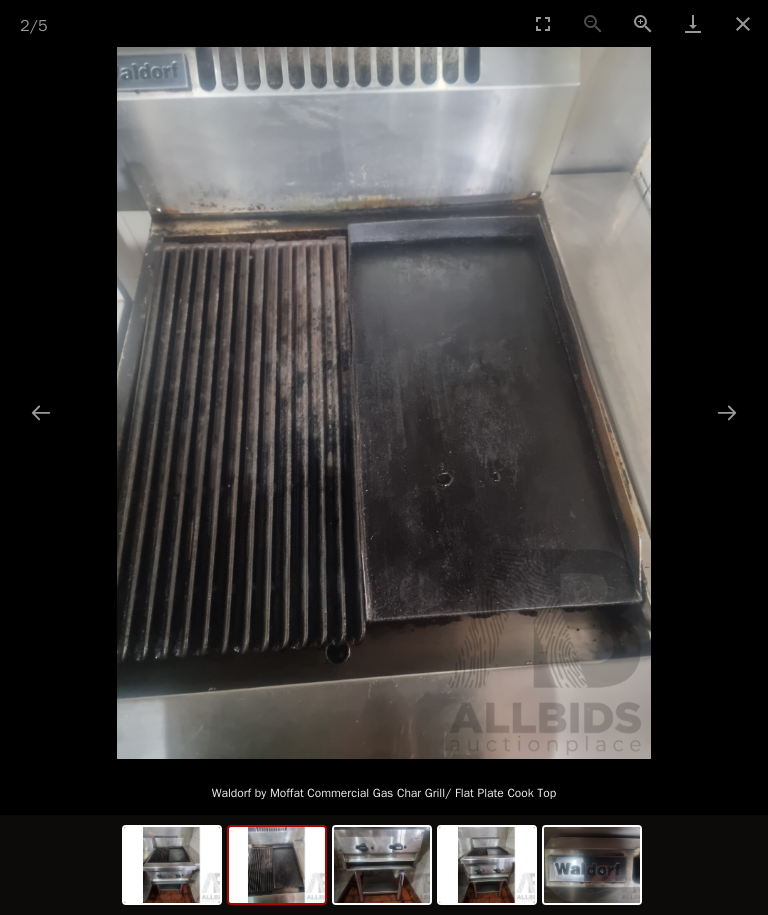 click at bounding box center (727, 412) 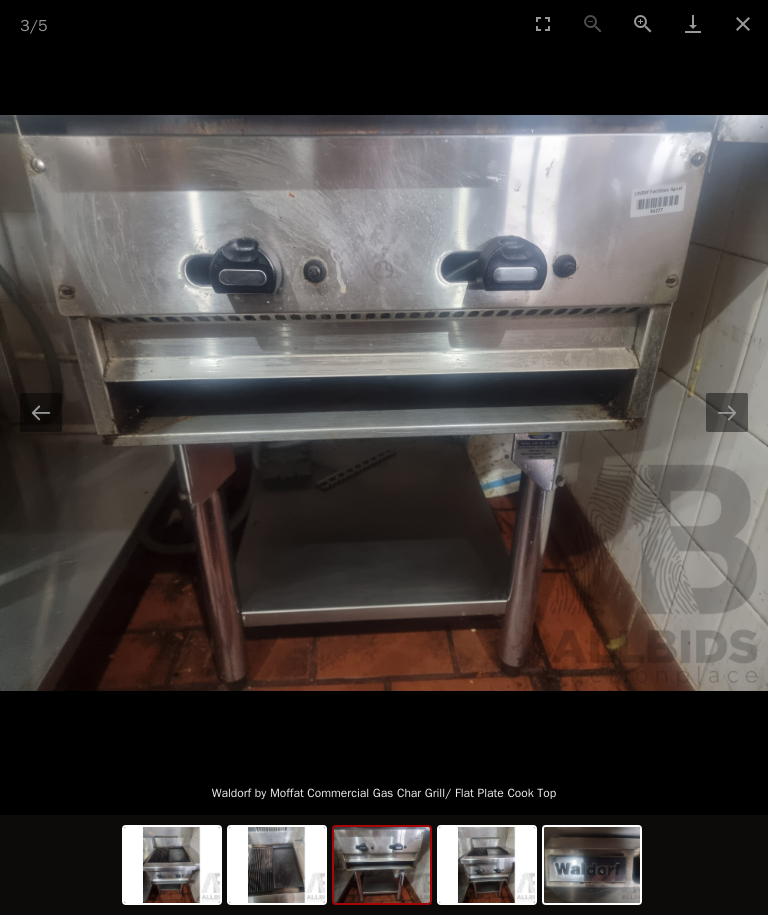 click at bounding box center (727, 412) 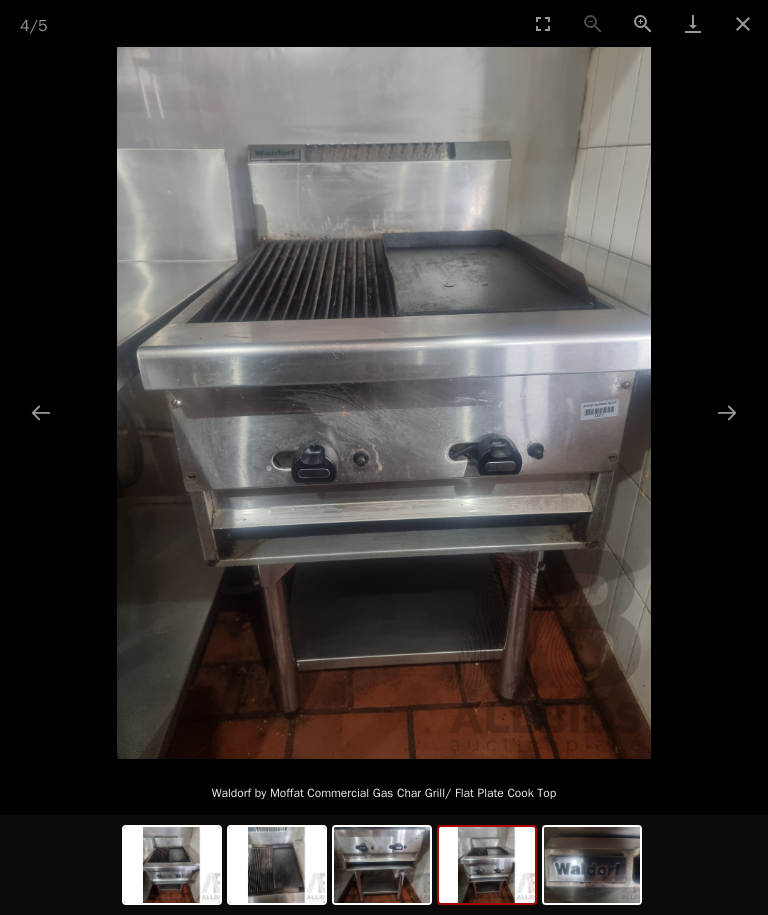 click at bounding box center [743, 23] 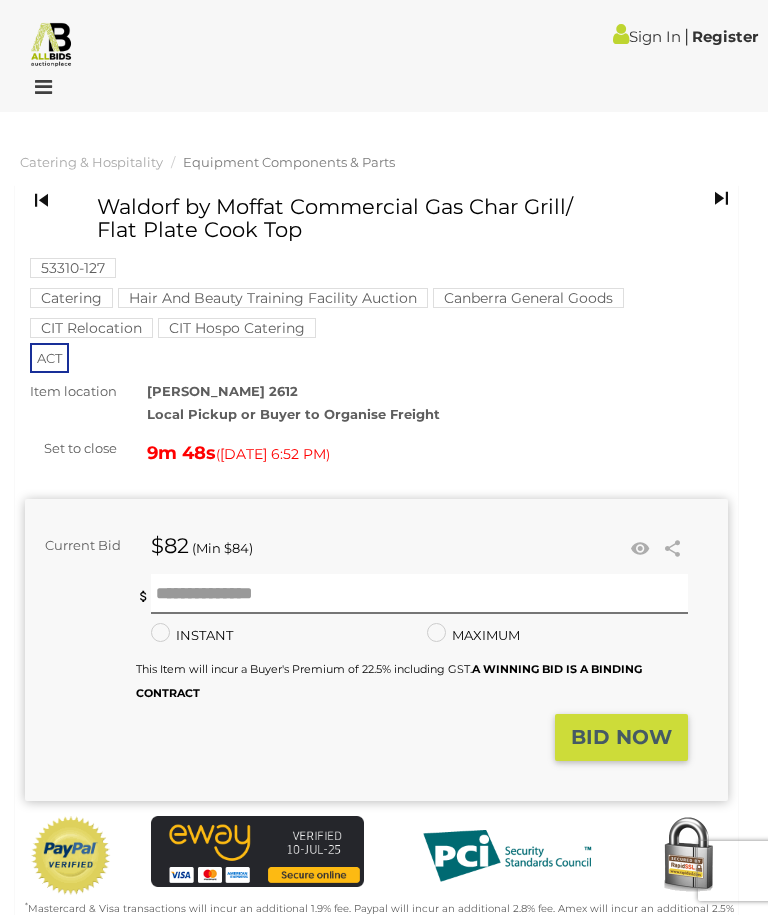 scroll, scrollTop: 0, scrollLeft: 0, axis: both 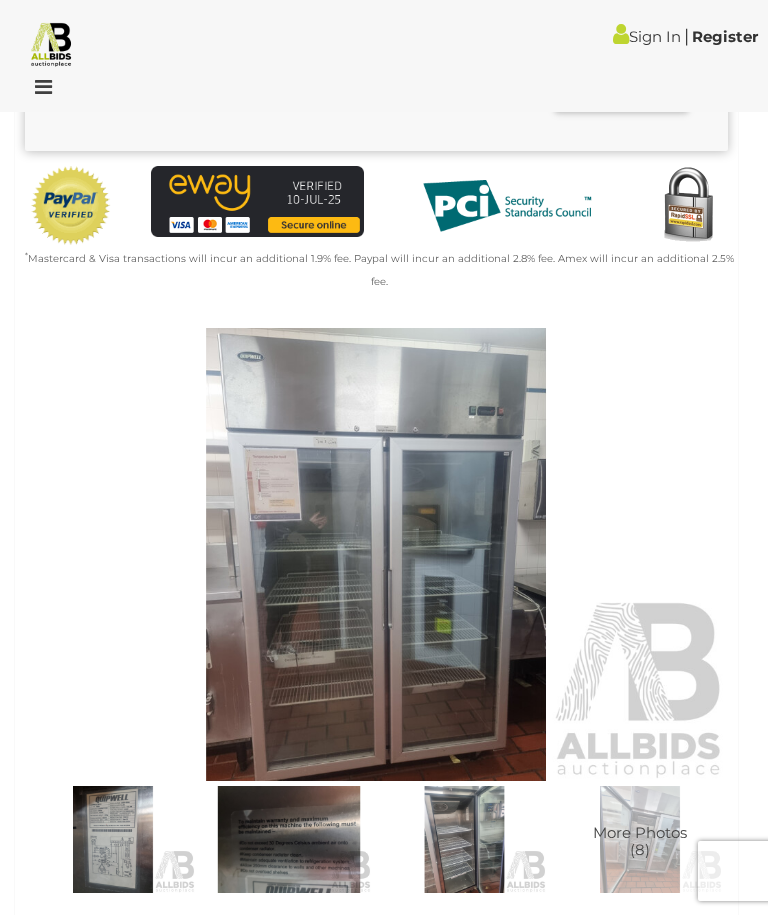 click at bounding box center [376, 554] 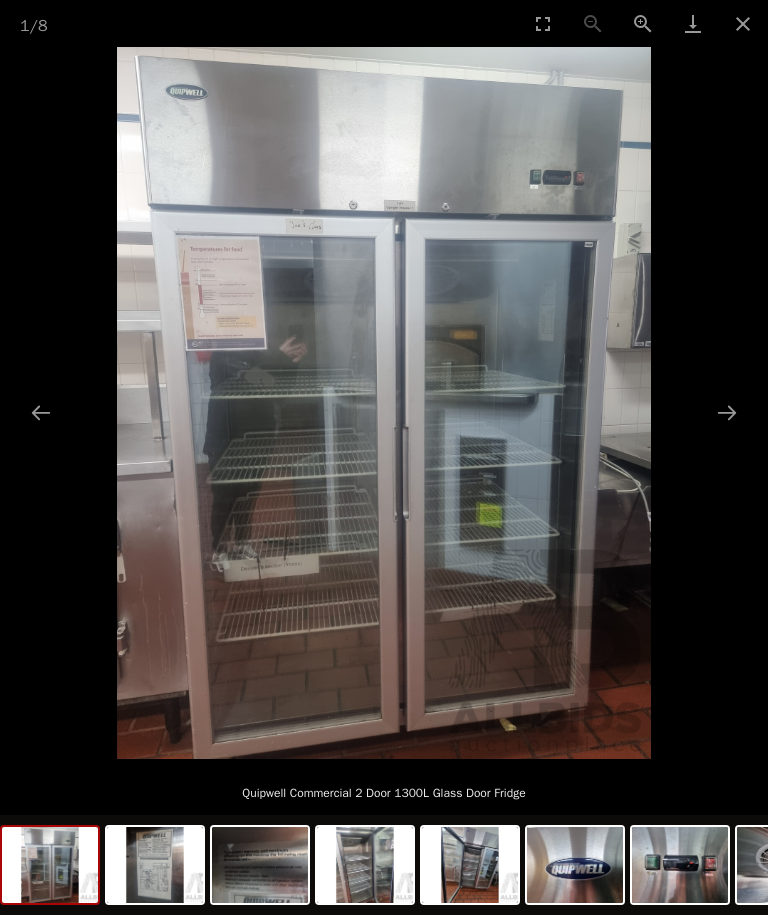 click at bounding box center (384, 403) 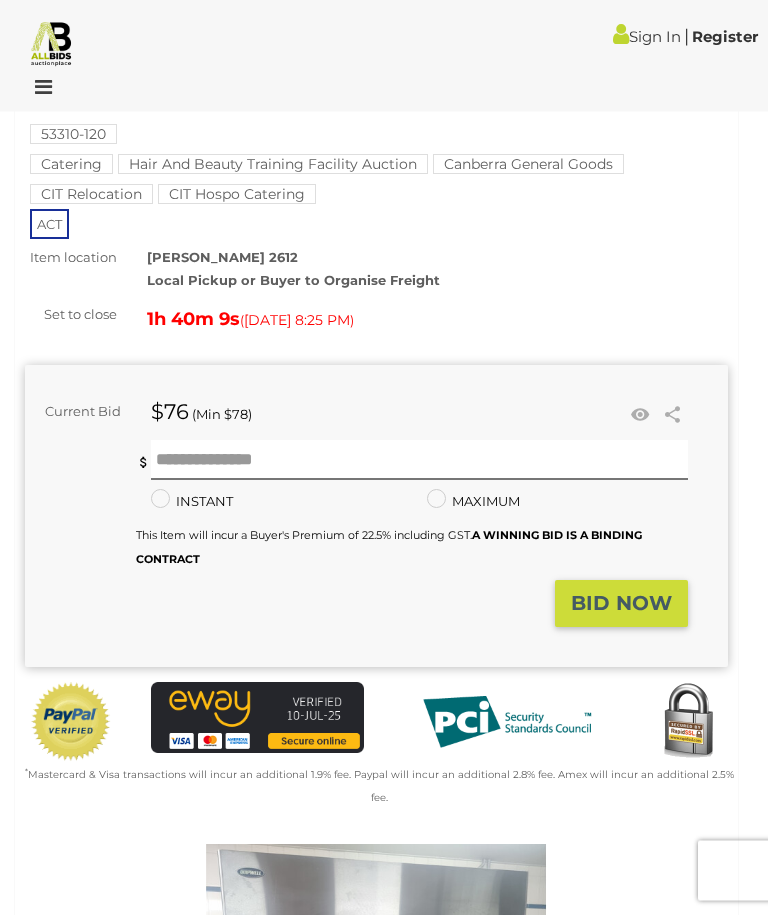 scroll, scrollTop: 137, scrollLeft: 0, axis: vertical 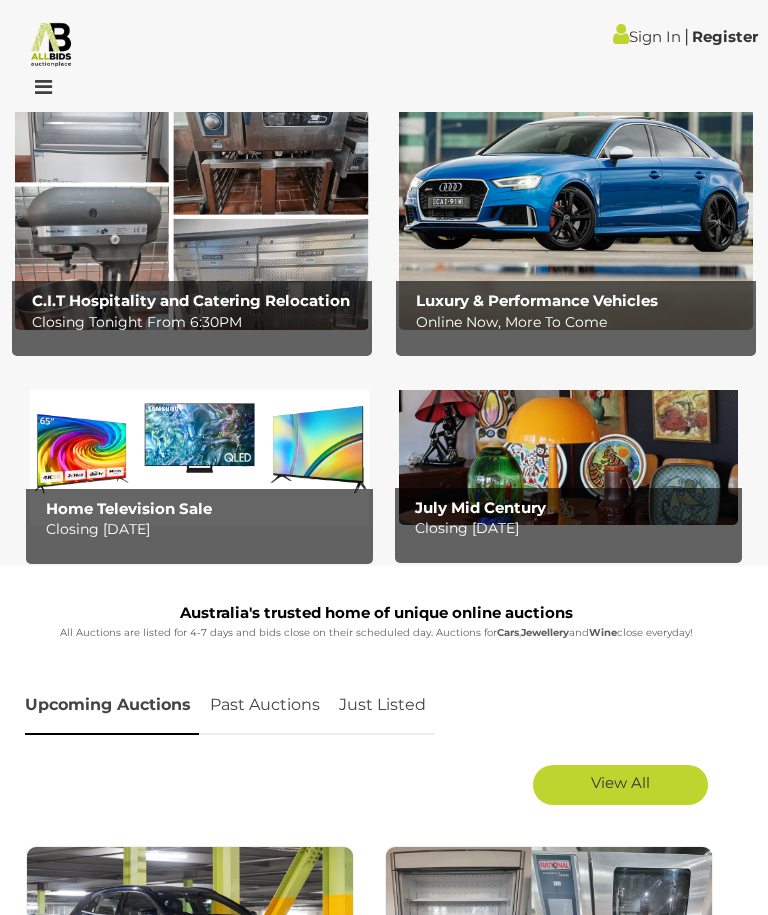 click at bounding box center [568, 447] 